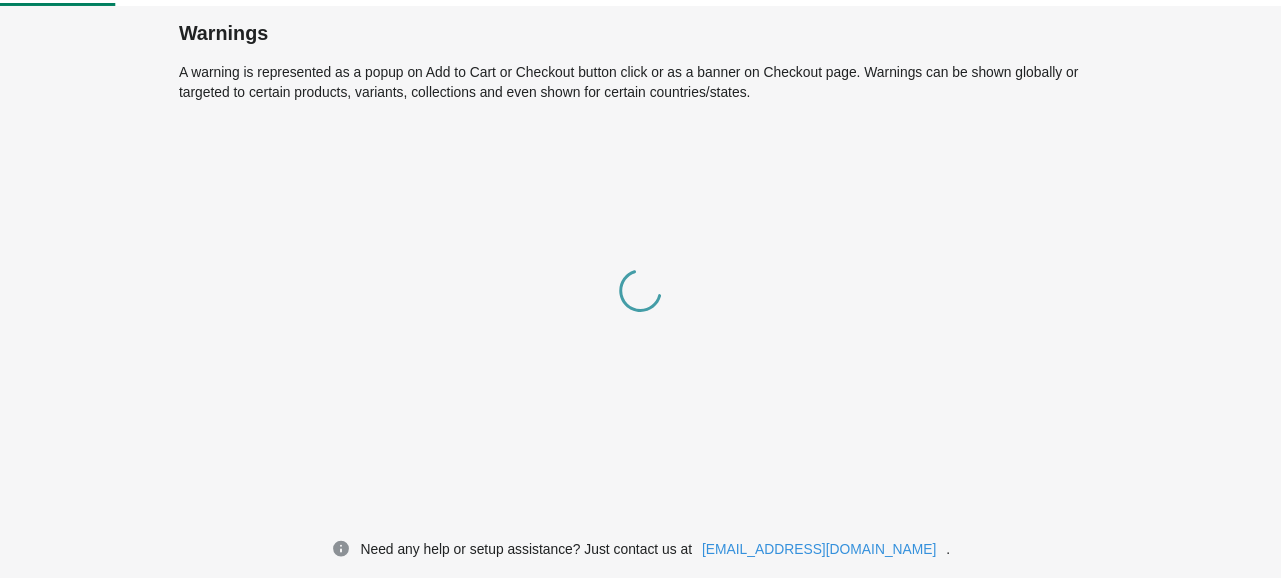 scroll, scrollTop: 0, scrollLeft: 0, axis: both 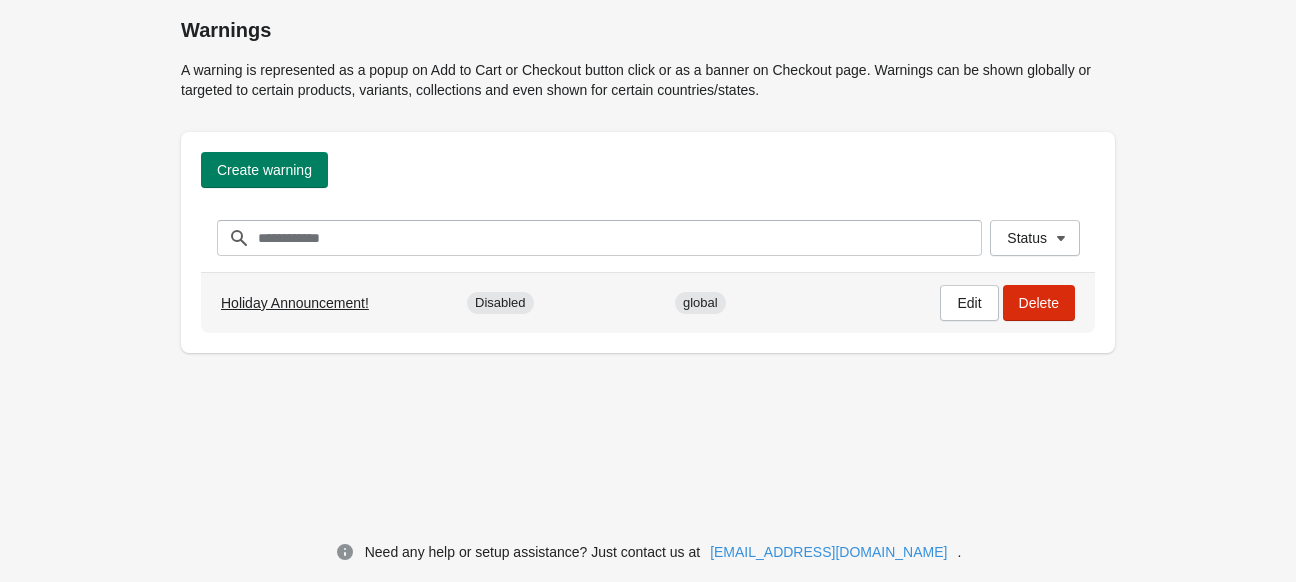 click on "Holiday Announcement!" at bounding box center (295, 303) 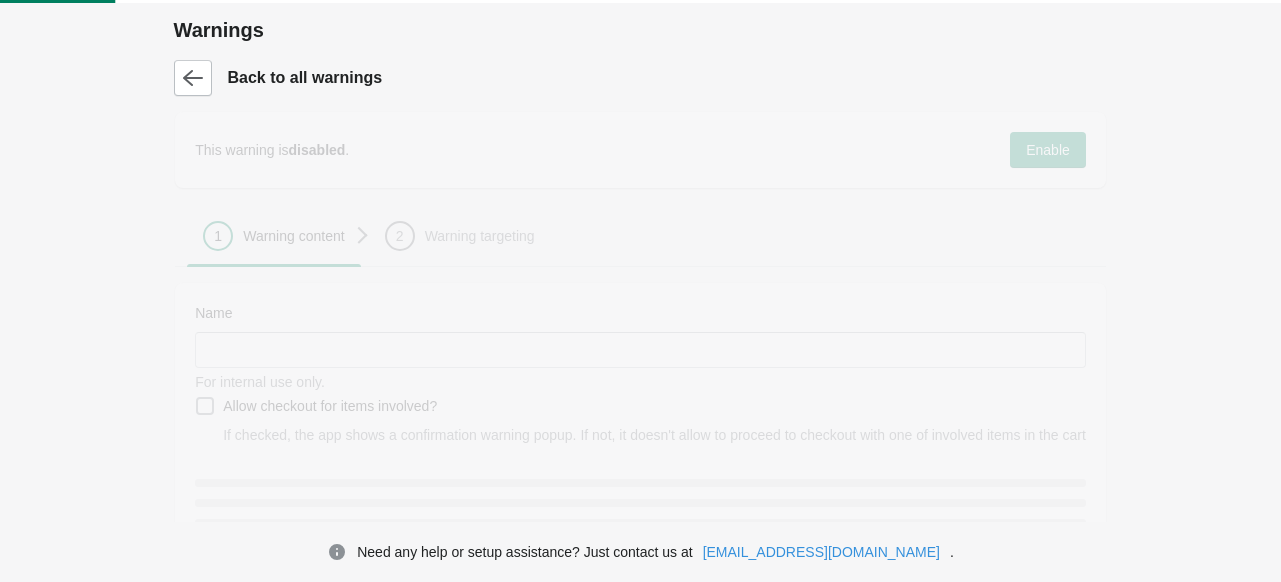 type on "**********" 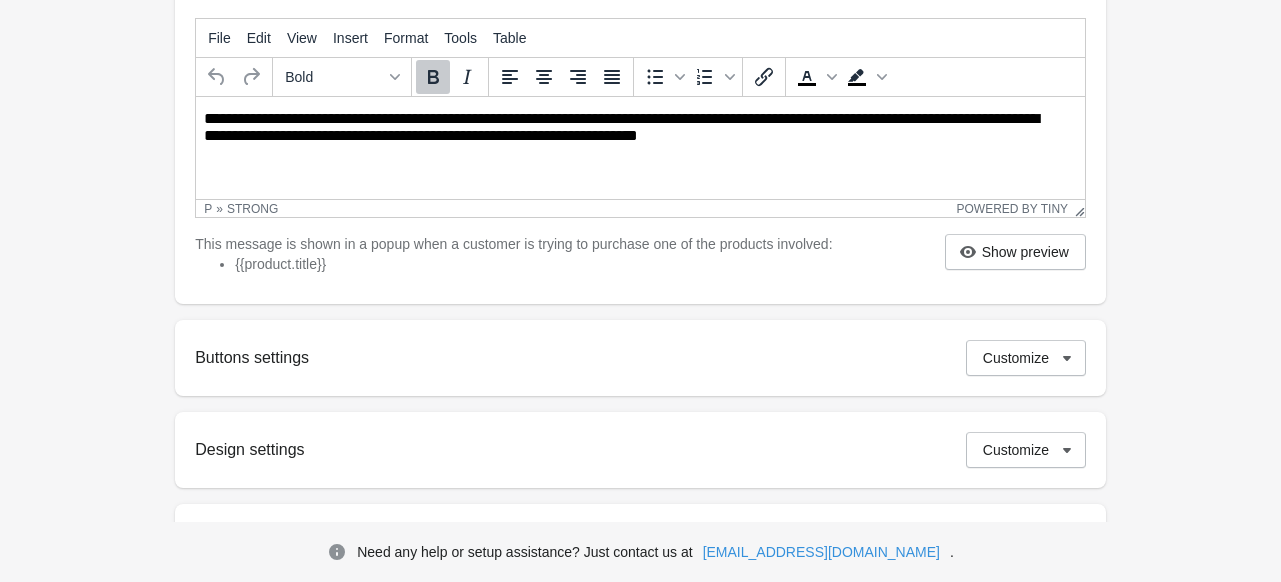scroll, scrollTop: 500, scrollLeft: 0, axis: vertical 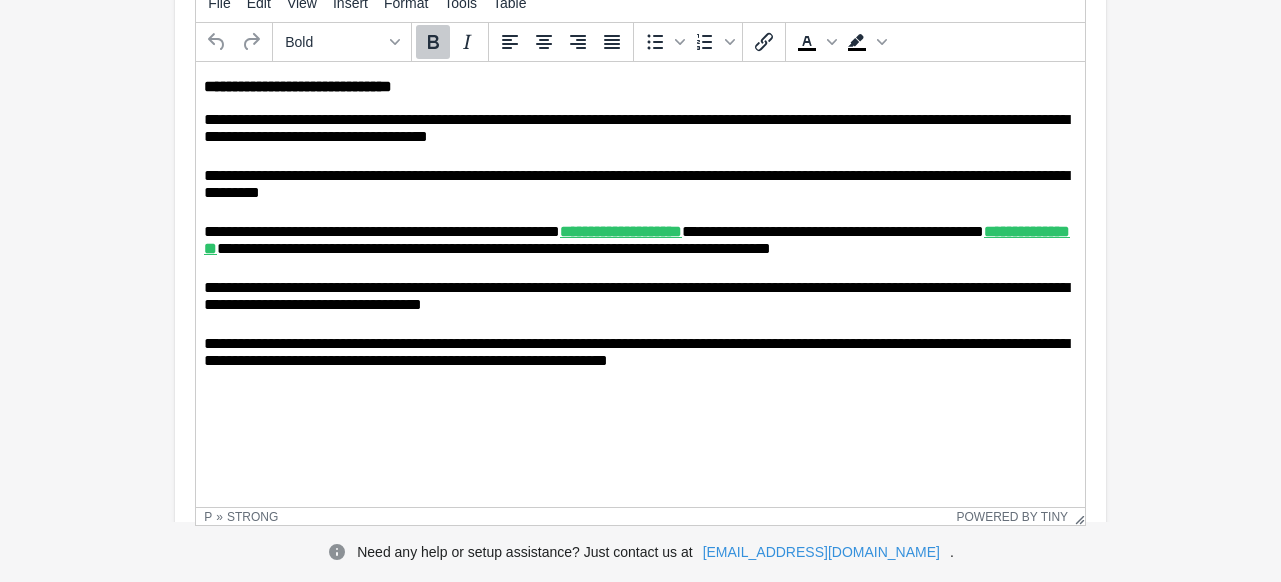 drag, startPoint x: 1085, startPoint y: 200, endPoint x: 1144, endPoint y: 549, distance: 353.95197 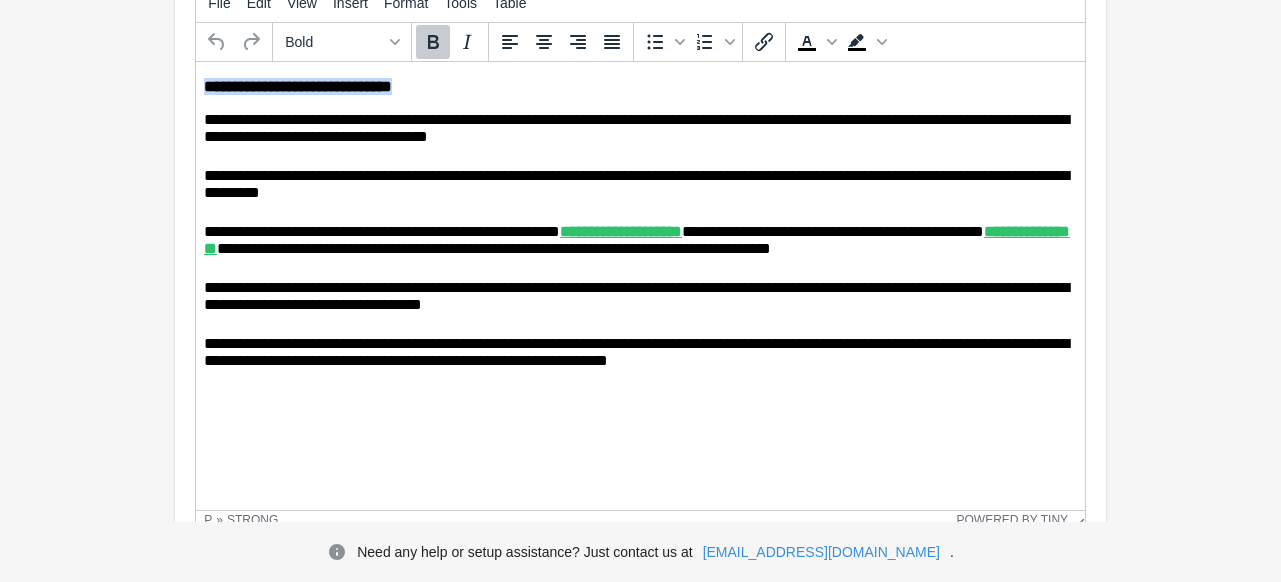 drag, startPoint x: 462, startPoint y: 86, endPoint x: 327, endPoint y: 167, distance: 157.4357 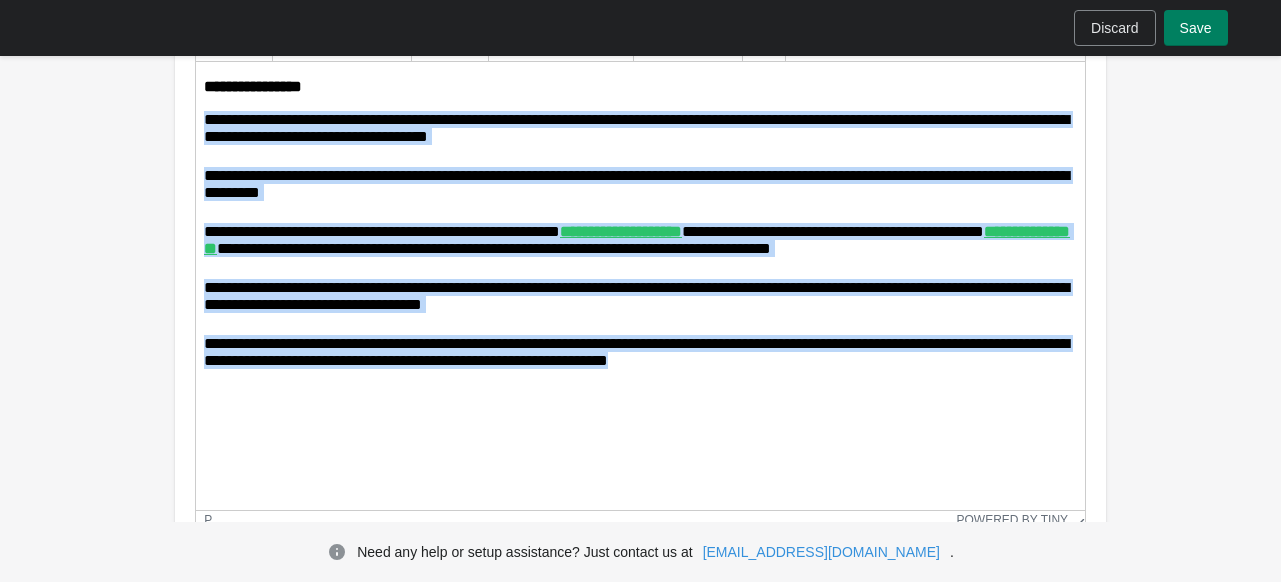 drag, startPoint x: 845, startPoint y: 375, endPoint x: 296, endPoint y: 198, distance: 576.8275 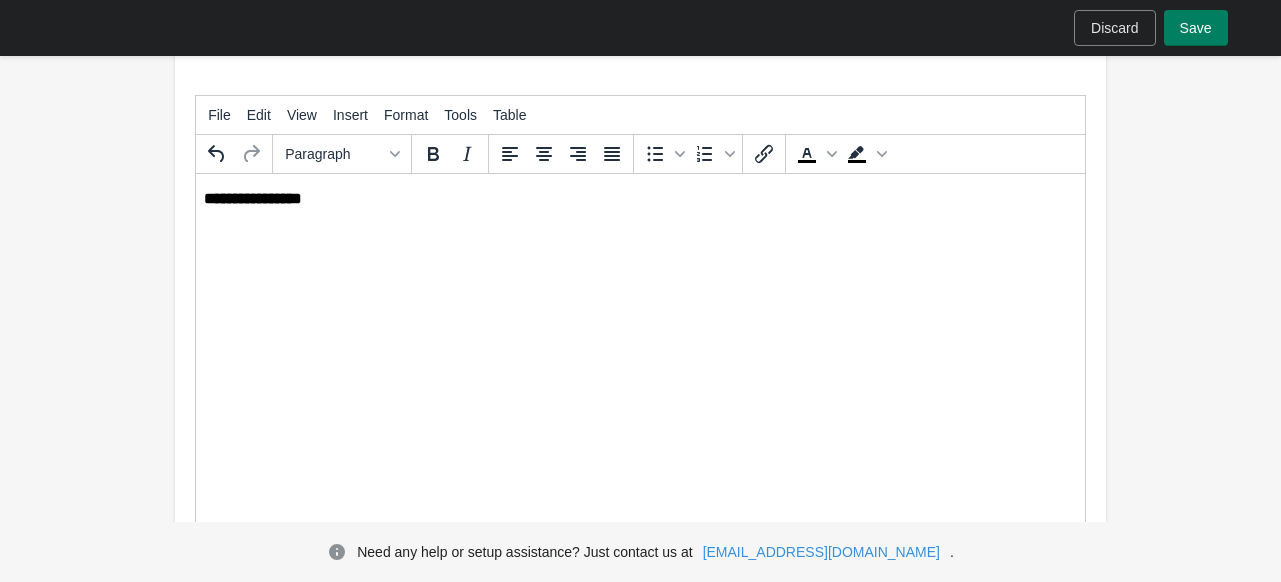 scroll, scrollTop: 300, scrollLeft: 0, axis: vertical 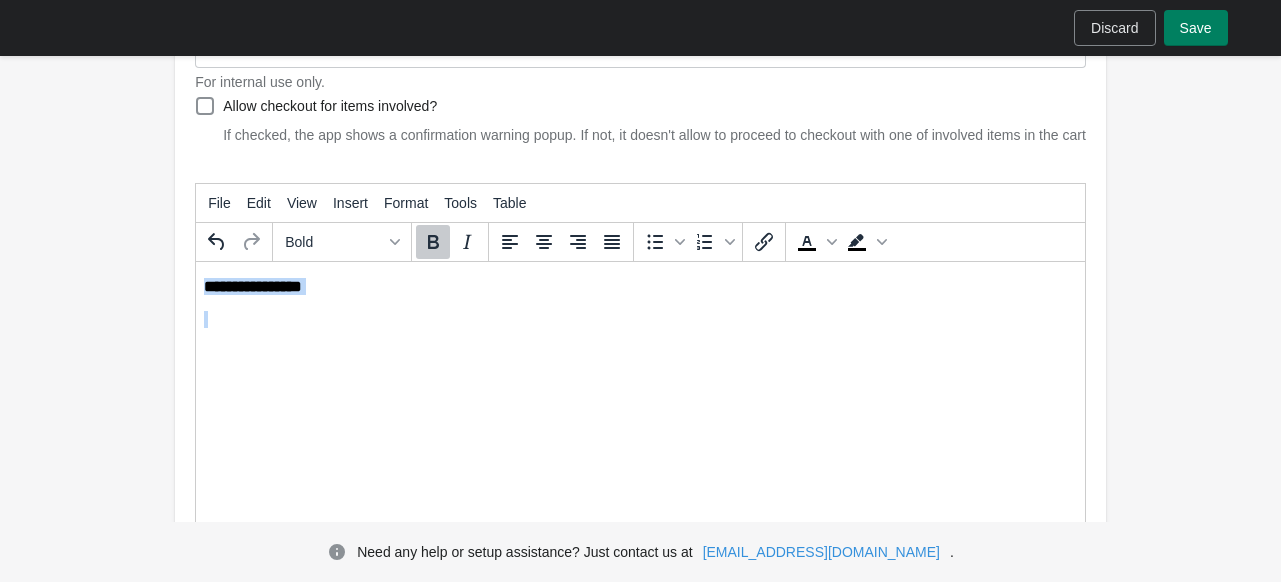 drag, startPoint x: 372, startPoint y: 367, endPoint x: 195, endPoint y: 256, distance: 208.92583 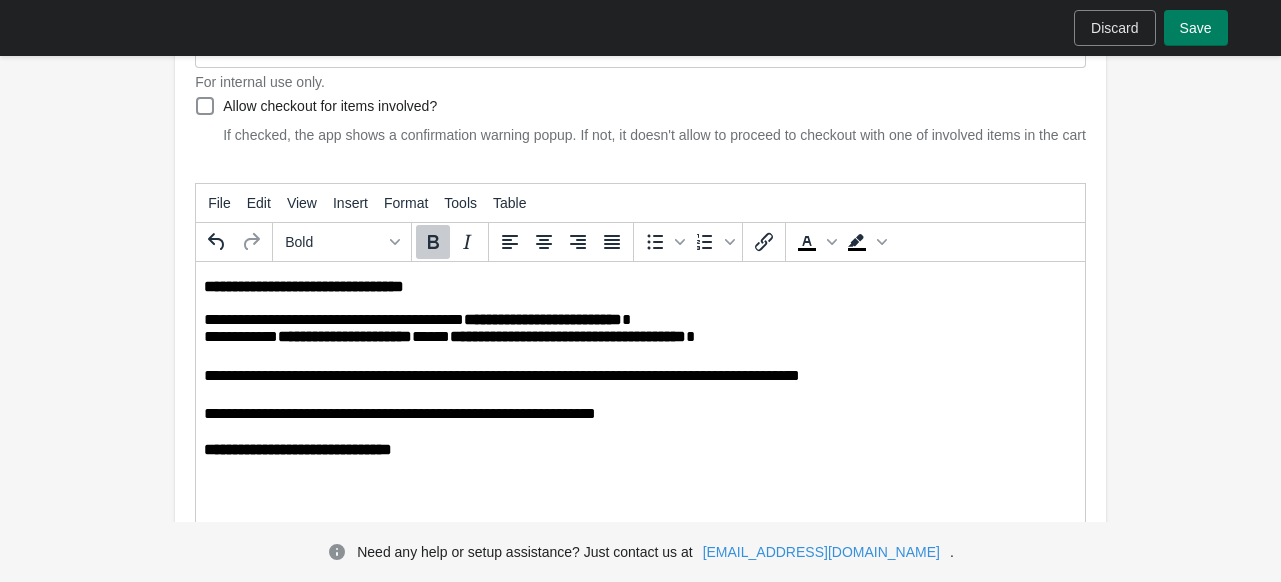 click on "**********" at bounding box center [345, 336] 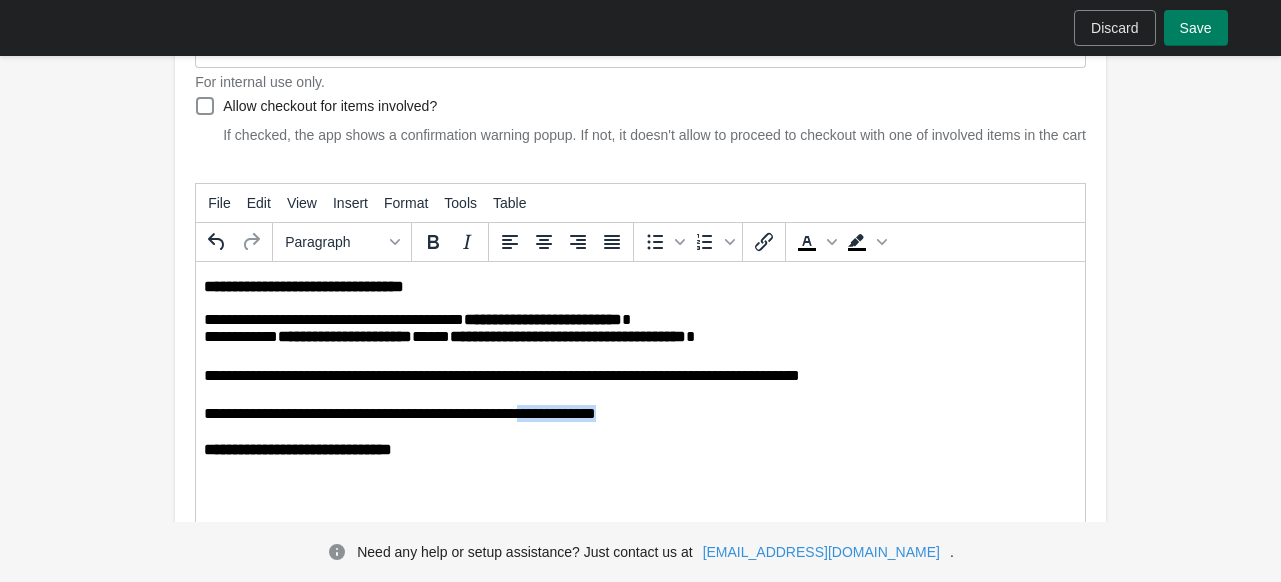 drag, startPoint x: 729, startPoint y: 417, endPoint x: 577, endPoint y: 420, distance: 152.0296 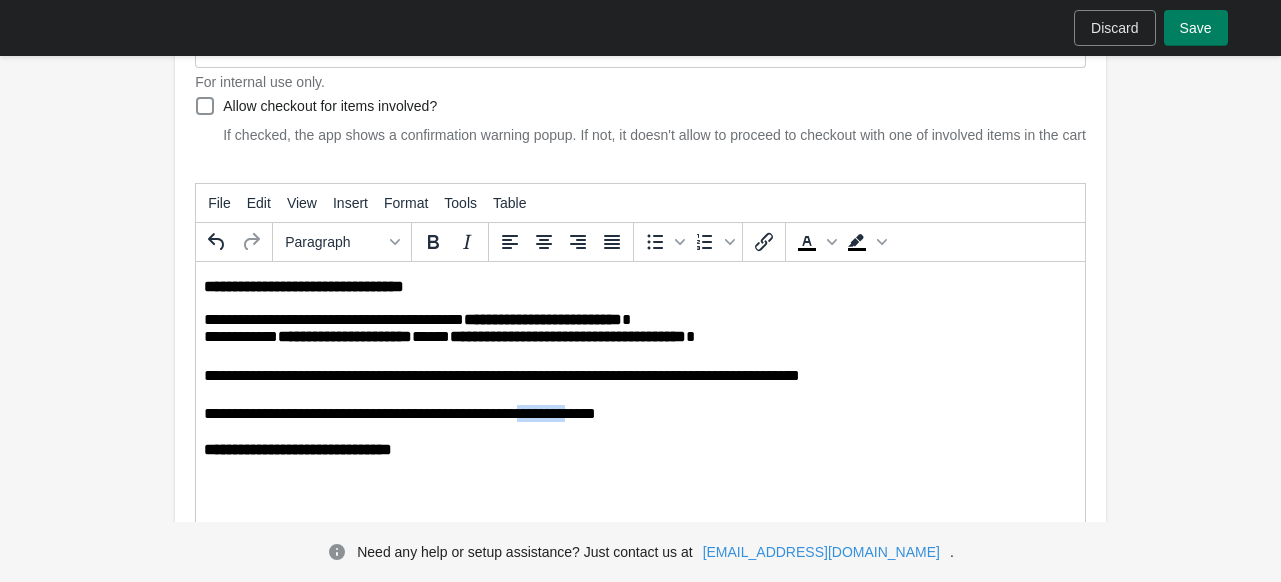 click on "**********" at bounding box center [642, 415] 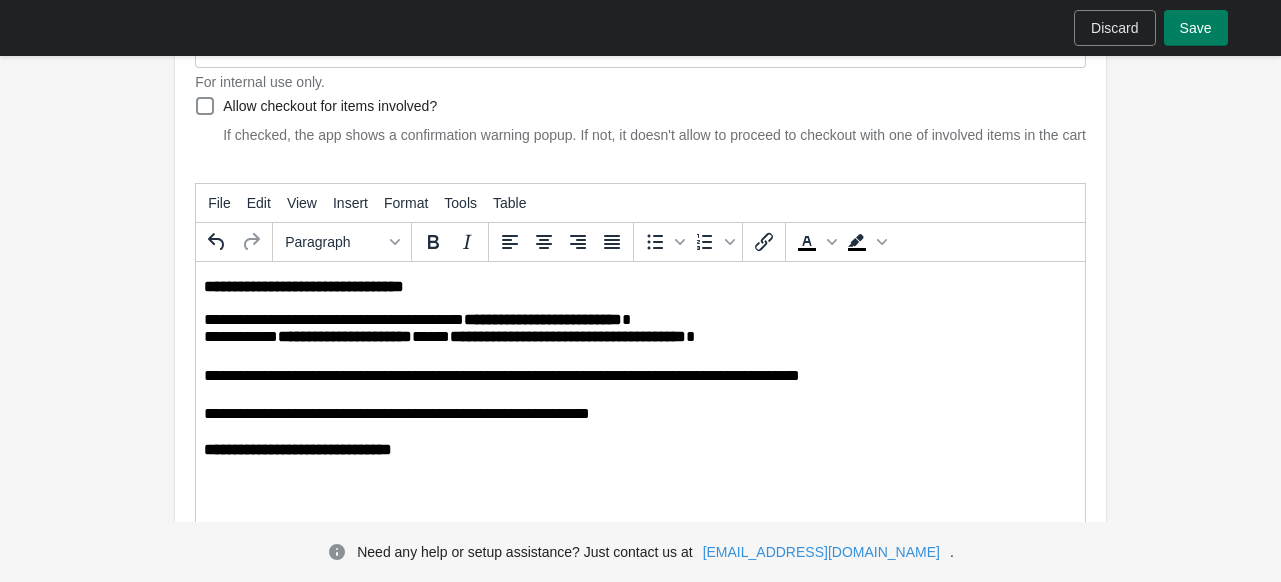 click on "**********" at bounding box center [642, 415] 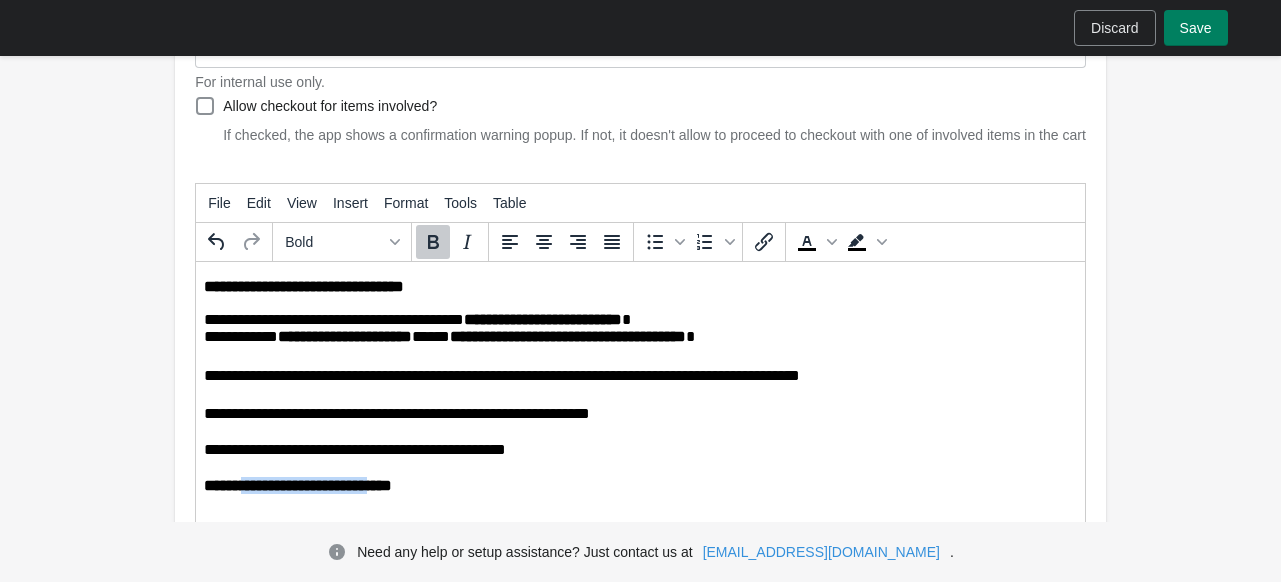 drag, startPoint x: 416, startPoint y: 490, endPoint x: 246, endPoint y: 499, distance: 170.23807 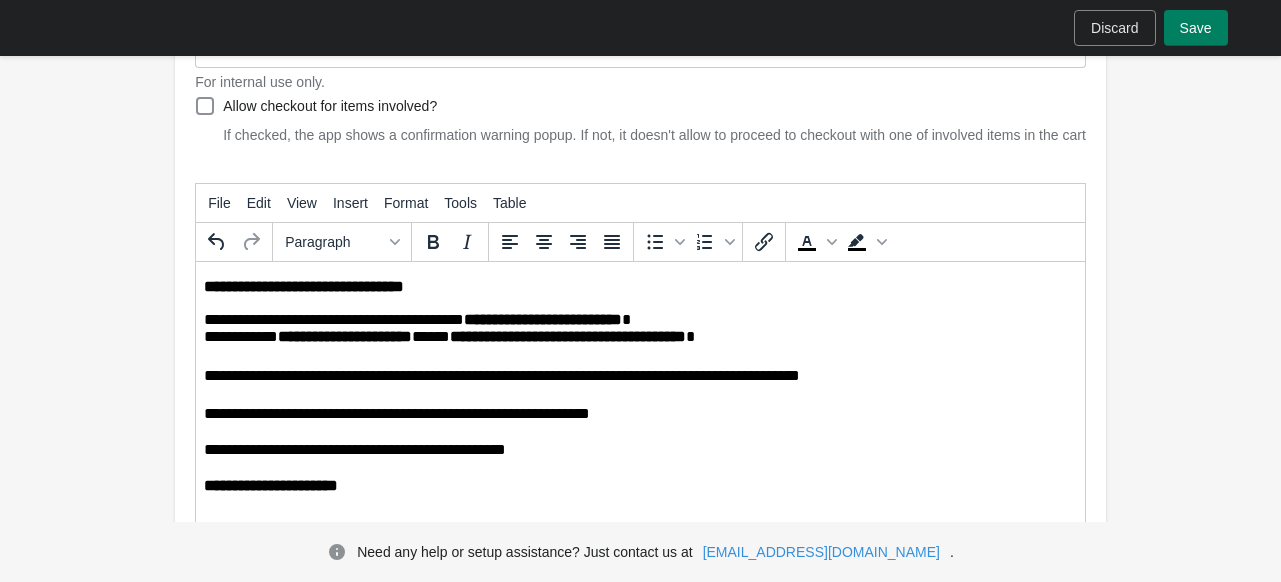 click on "**********" at bounding box center [642, 451] 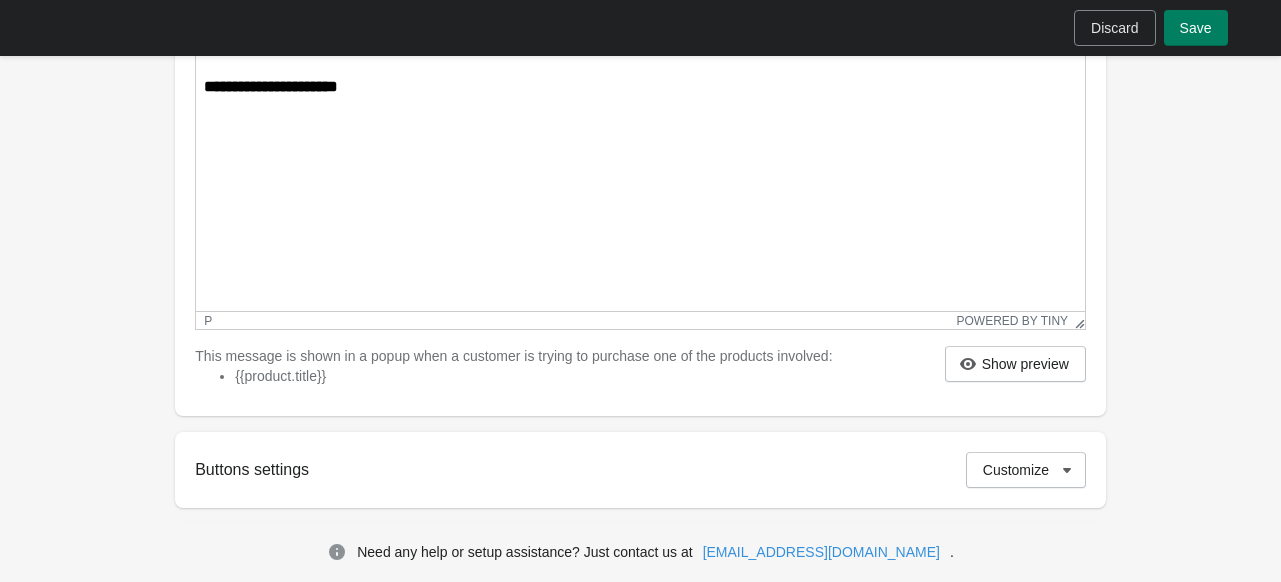 scroll, scrollTop: 800, scrollLeft: 0, axis: vertical 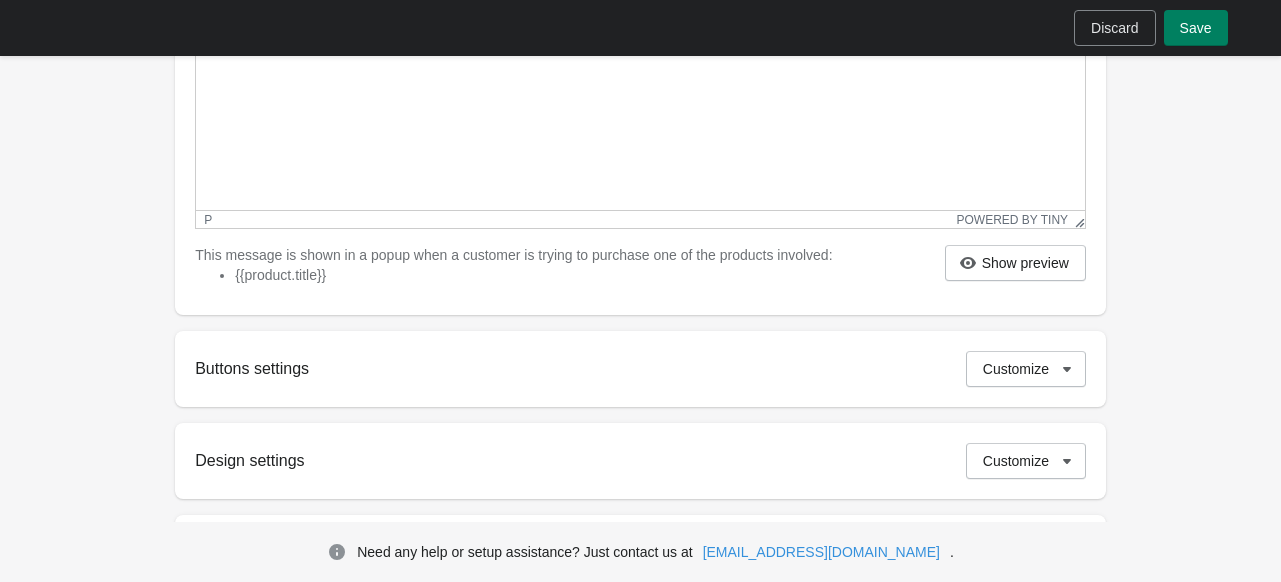 click on "Show preview" at bounding box center (1015, 263) 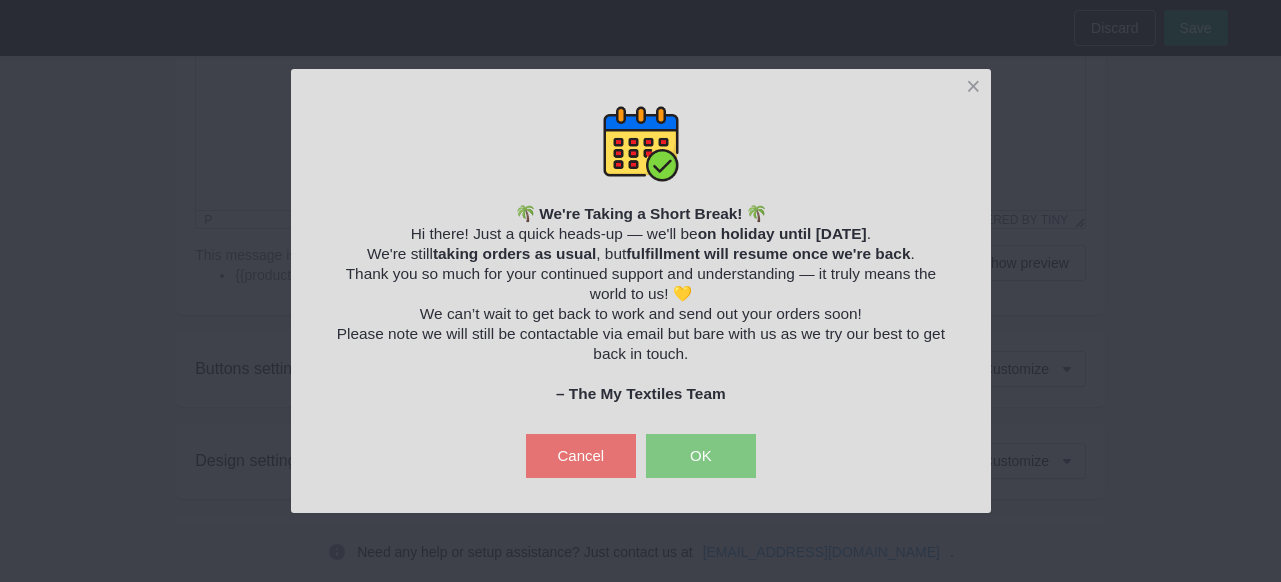 click on "OK" at bounding box center [701, 456] 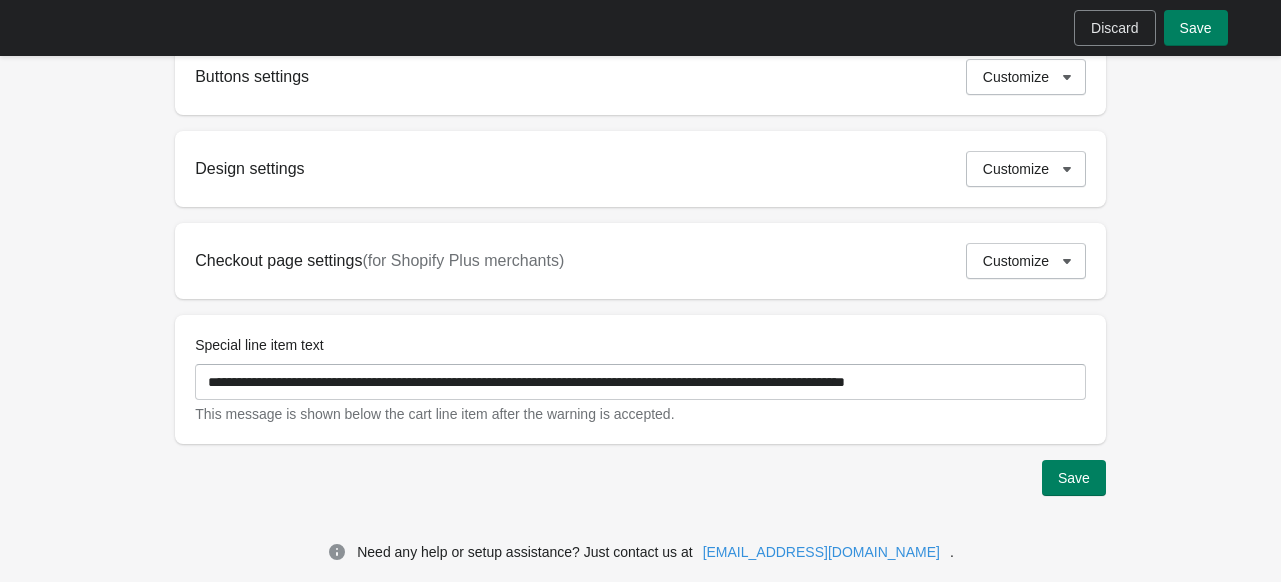 scroll, scrollTop: 1111, scrollLeft: 0, axis: vertical 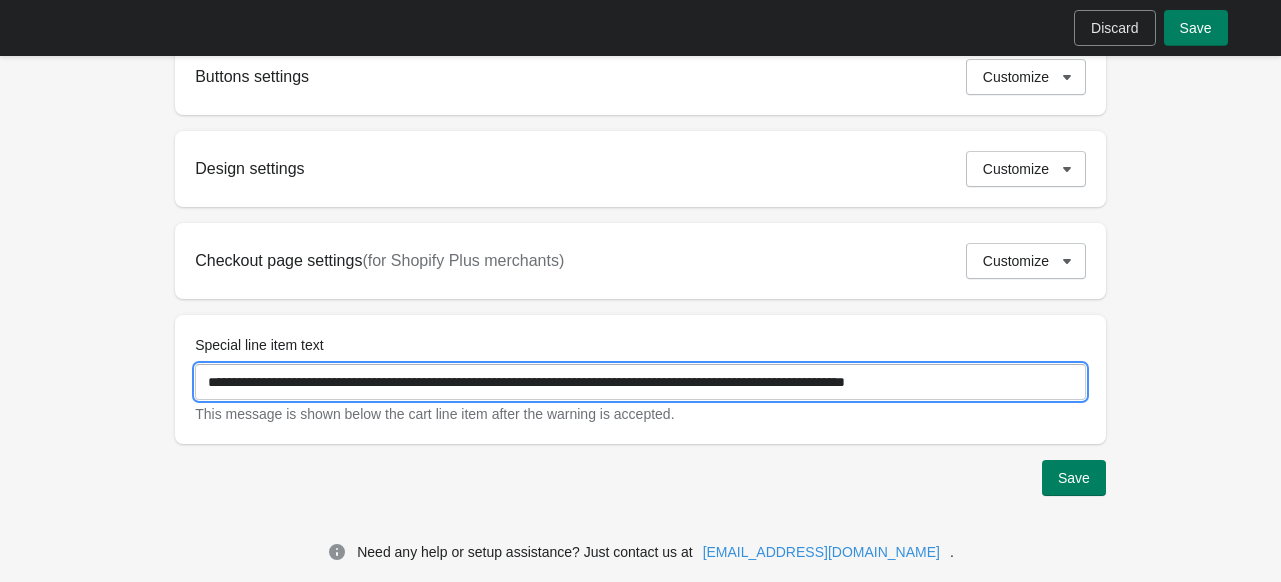 drag, startPoint x: 1059, startPoint y: 386, endPoint x: 410, endPoint y: 382, distance: 649.0123 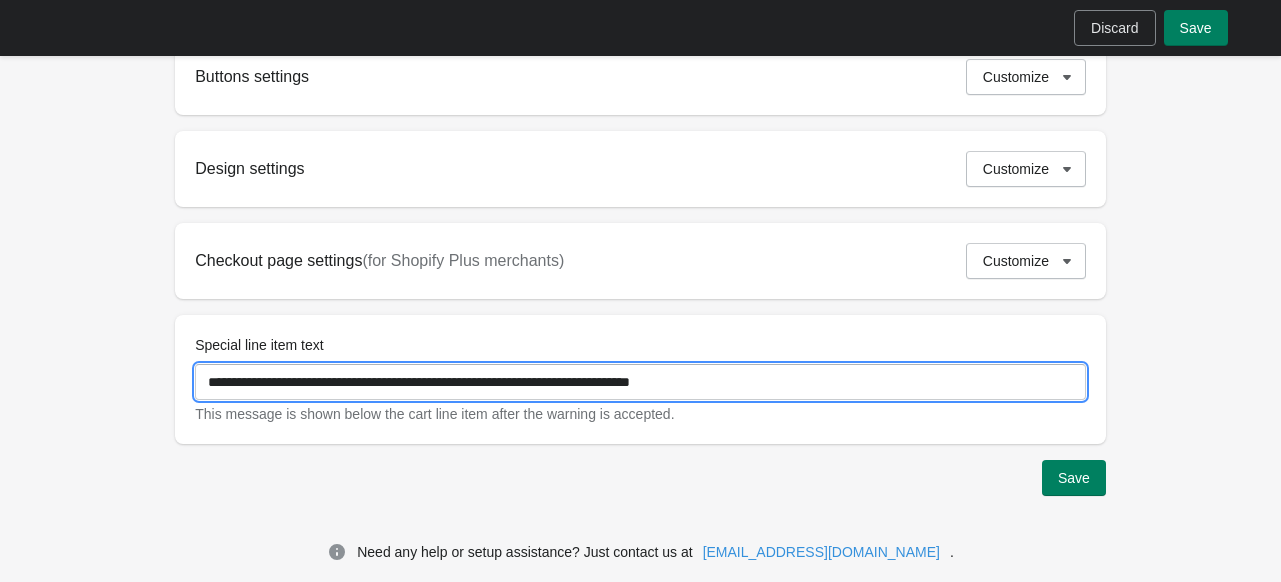 click on "**********" at bounding box center [640, 382] 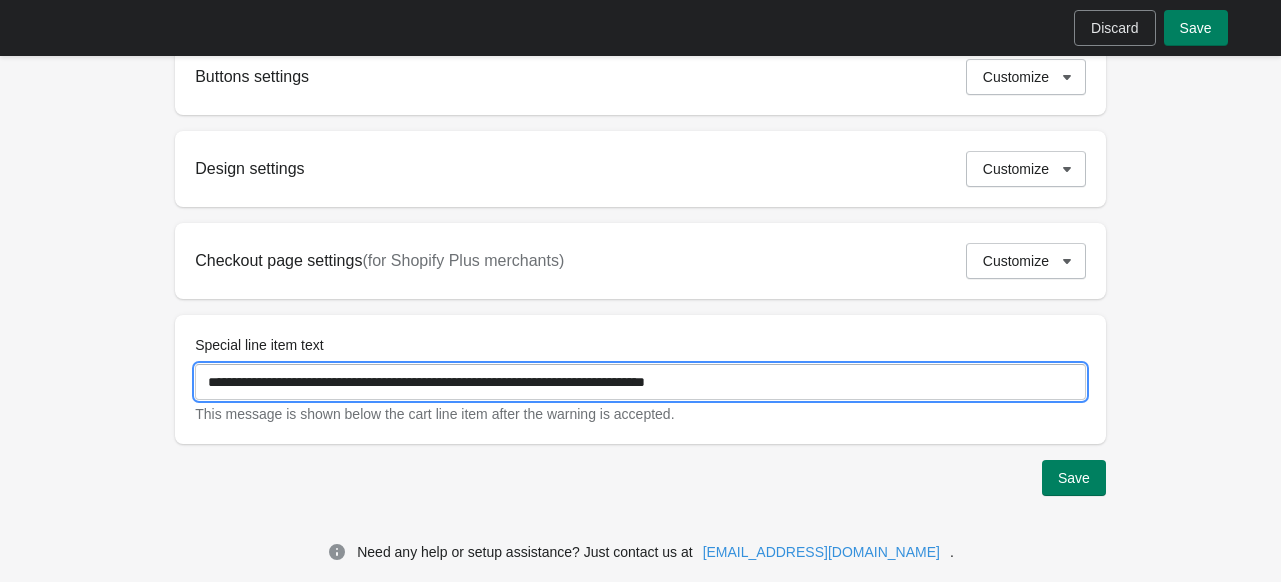 click on "Save" at bounding box center (632, 470) 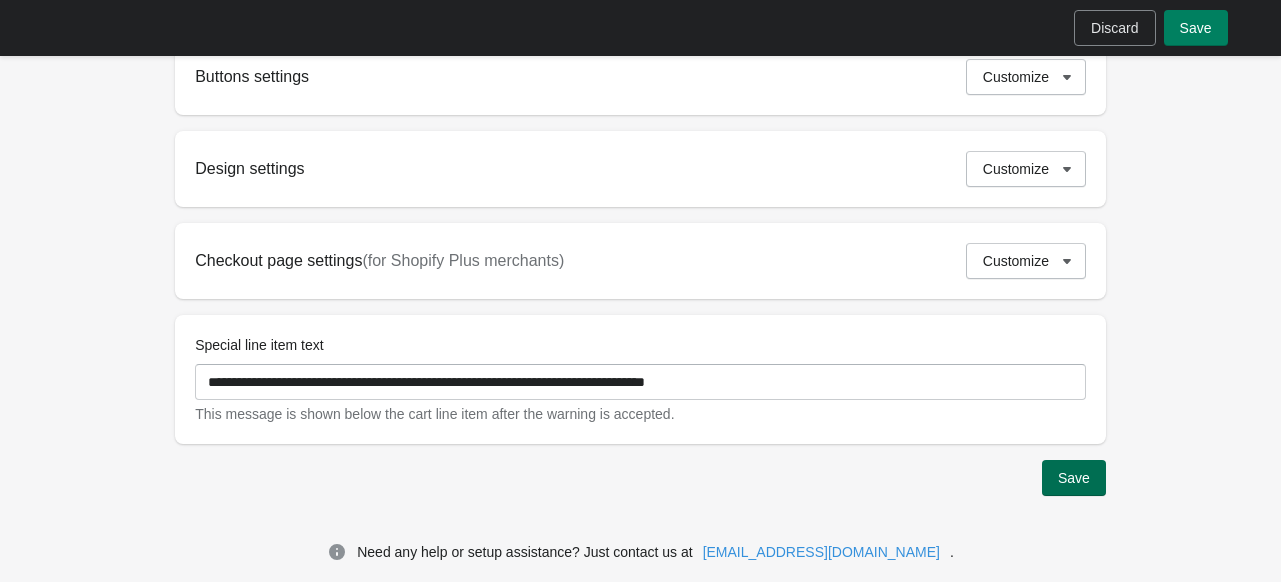 click on "Save" at bounding box center (1074, 478) 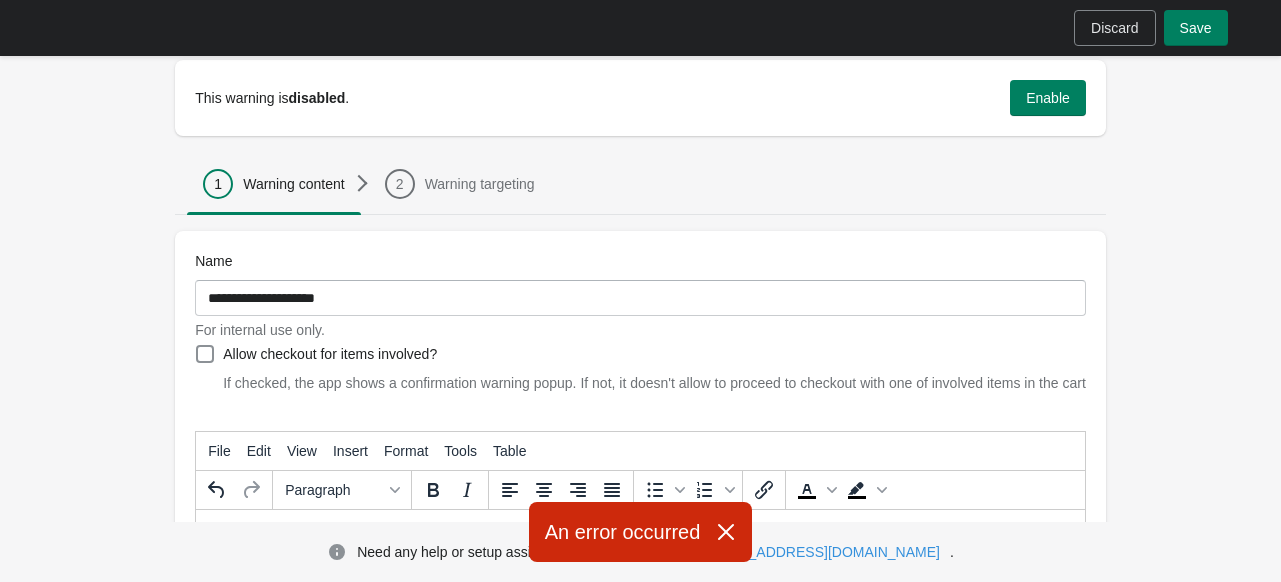 scroll, scrollTop: 0, scrollLeft: 0, axis: both 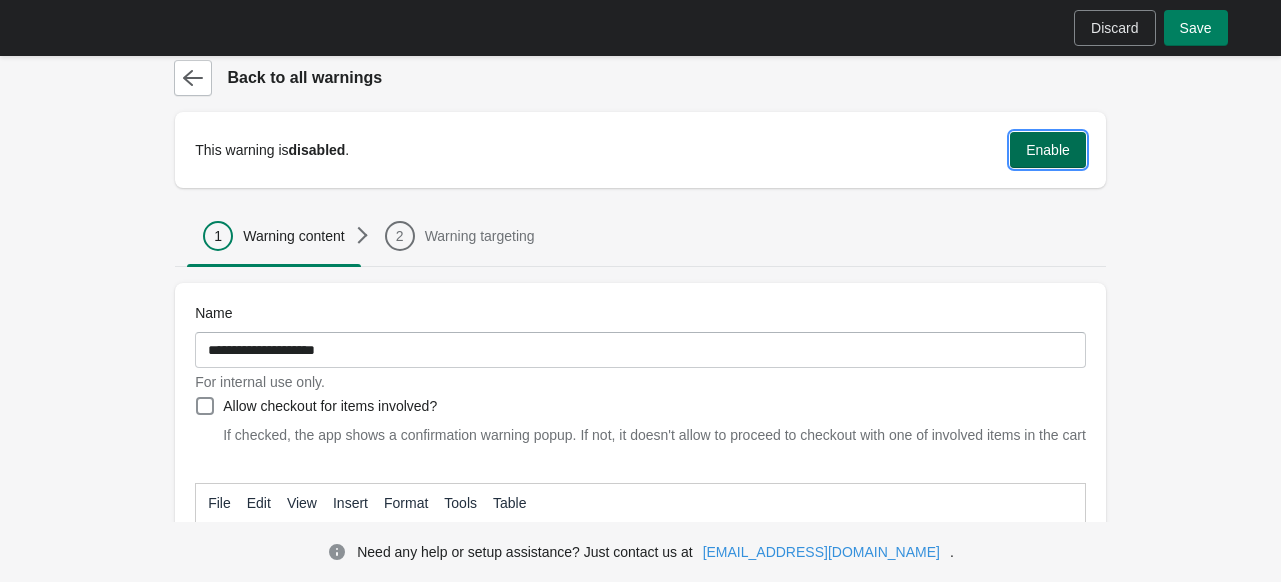 click on "Enable" at bounding box center [1048, 150] 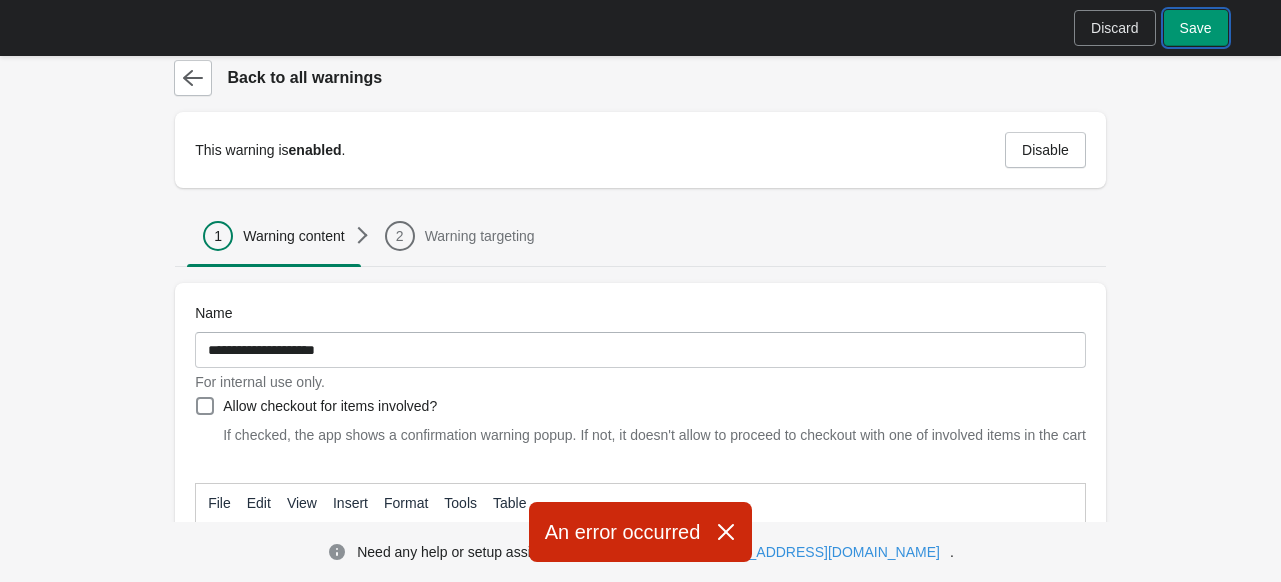 click on "Save" at bounding box center (1196, 28) 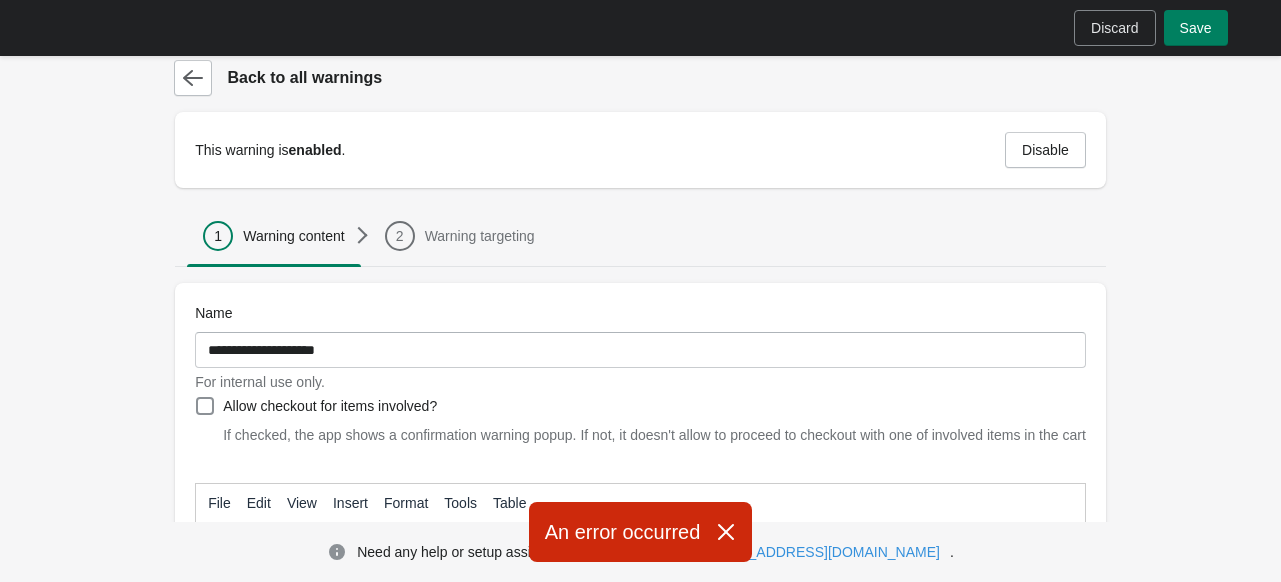 click 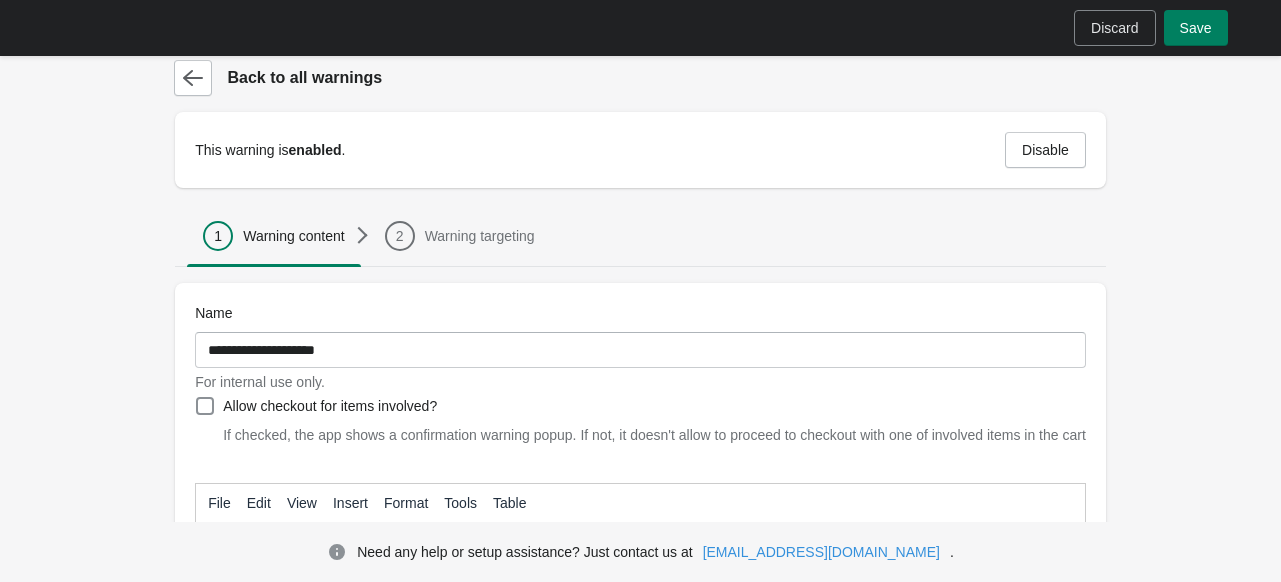 click on "**********" at bounding box center [640, 802] 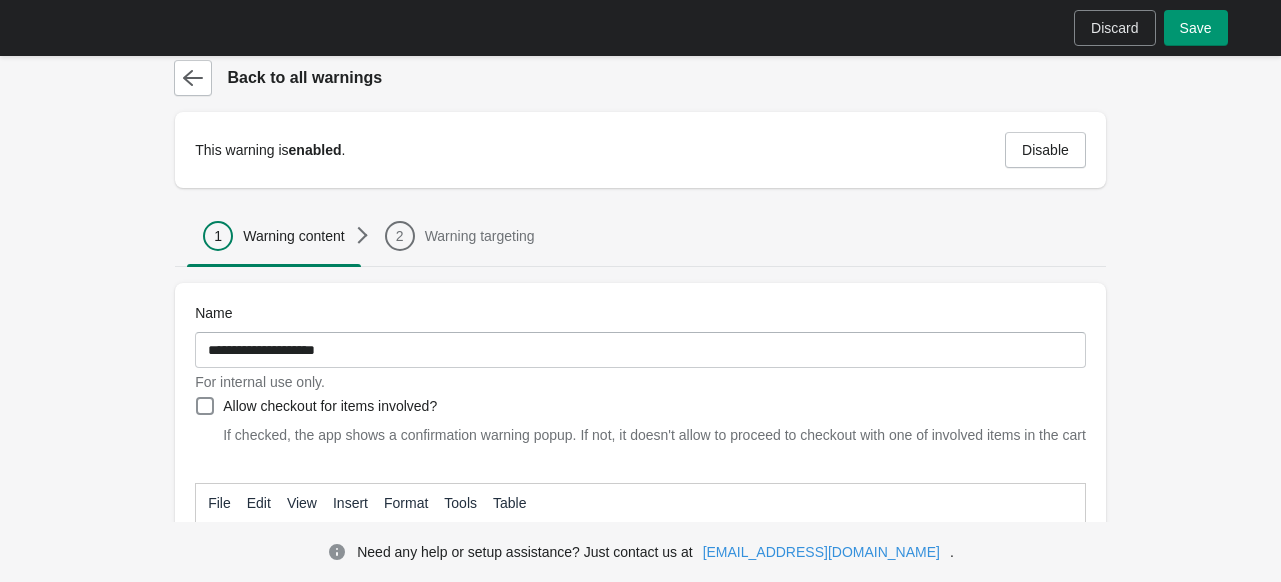click on "Save" at bounding box center (1196, 28) 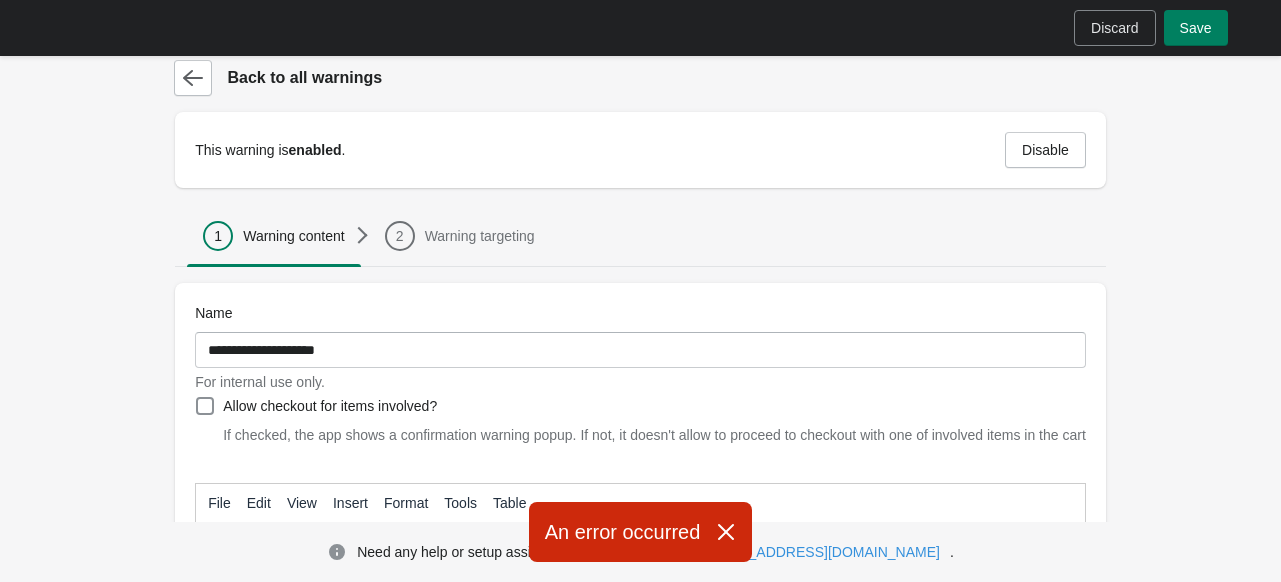 click on "**********" at bounding box center [640, 802] 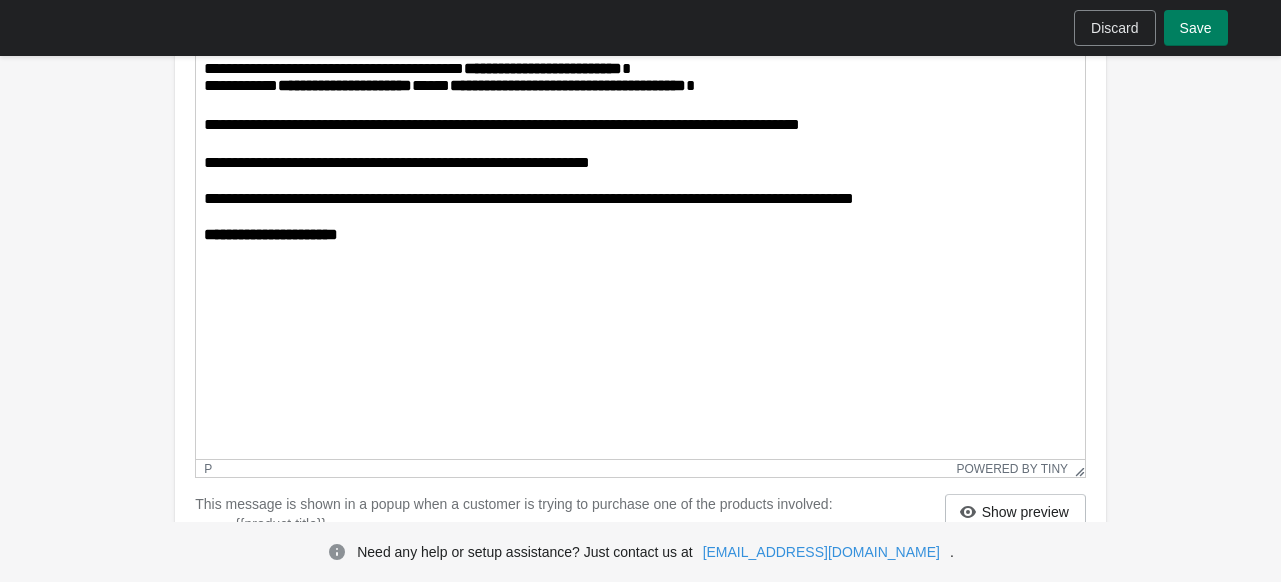 scroll, scrollTop: 500, scrollLeft: 0, axis: vertical 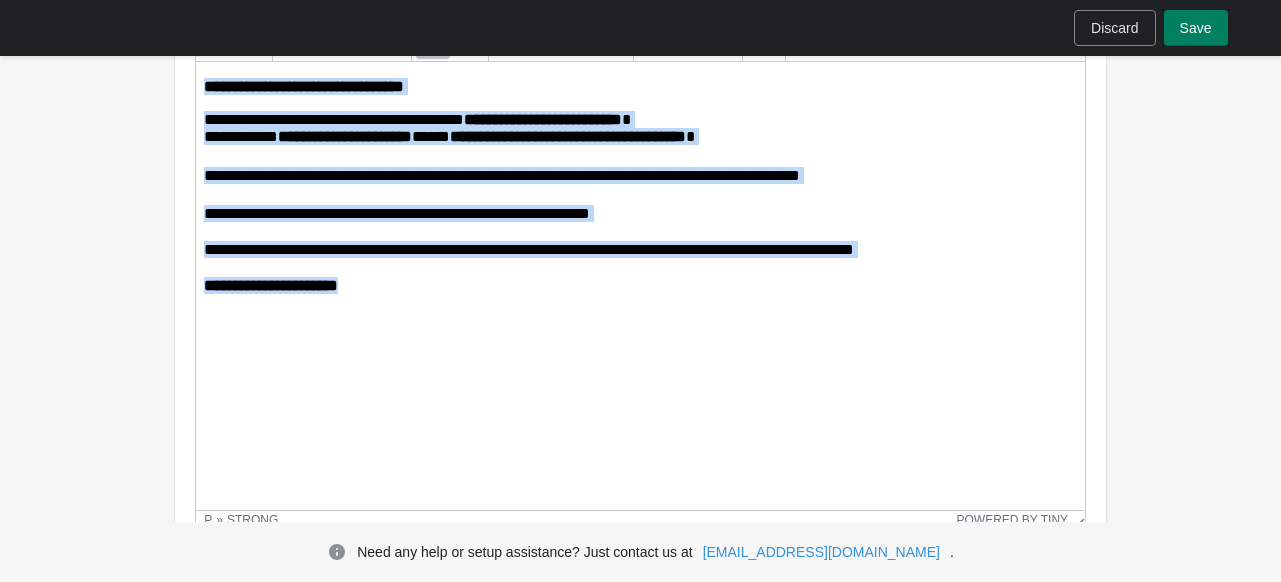 drag, startPoint x: 453, startPoint y: 296, endPoint x: 293, endPoint y: 92, distance: 259.2605 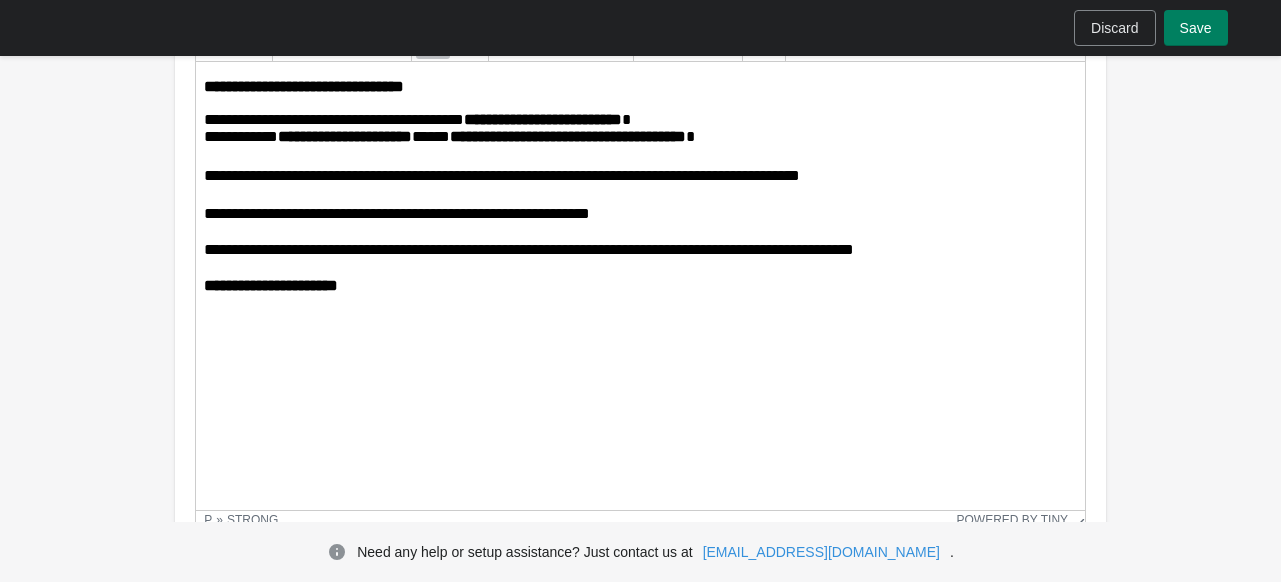 click on "**********" at bounding box center (640, 186) 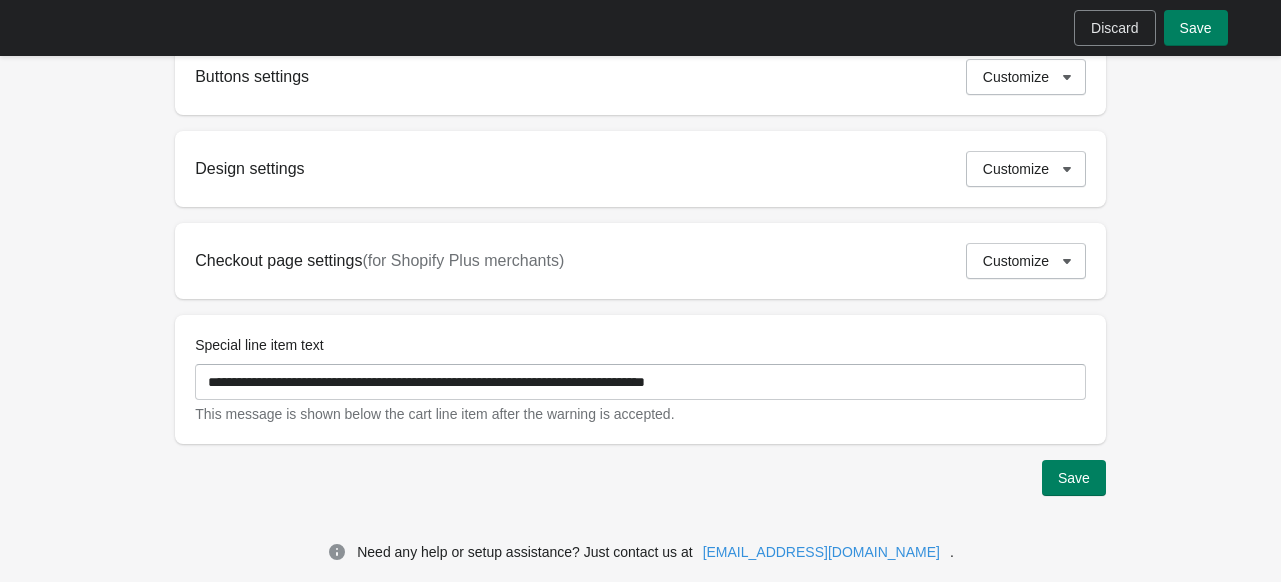 scroll, scrollTop: 1111, scrollLeft: 0, axis: vertical 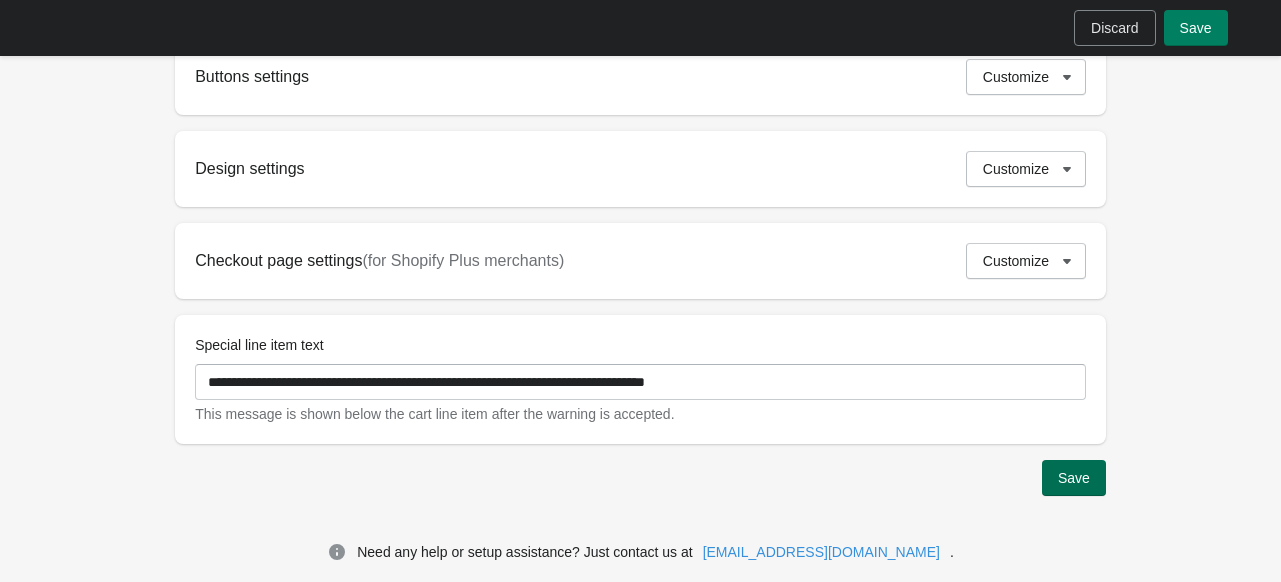 click on "Save" at bounding box center [1074, 478] 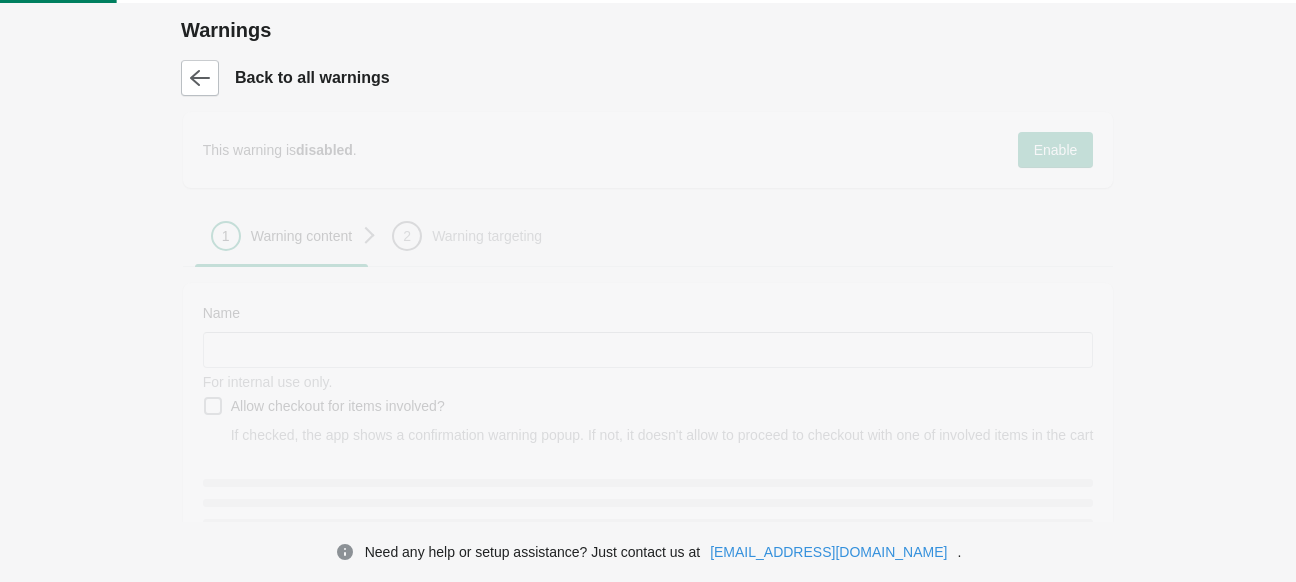 type on "**********" 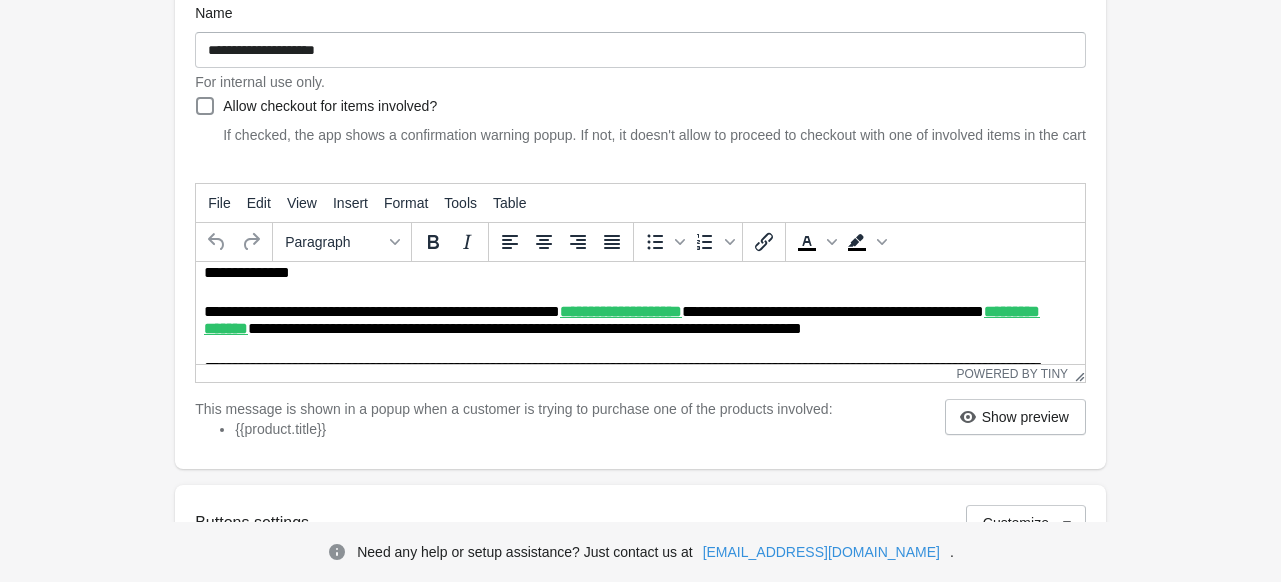 scroll, scrollTop: 265, scrollLeft: 0, axis: vertical 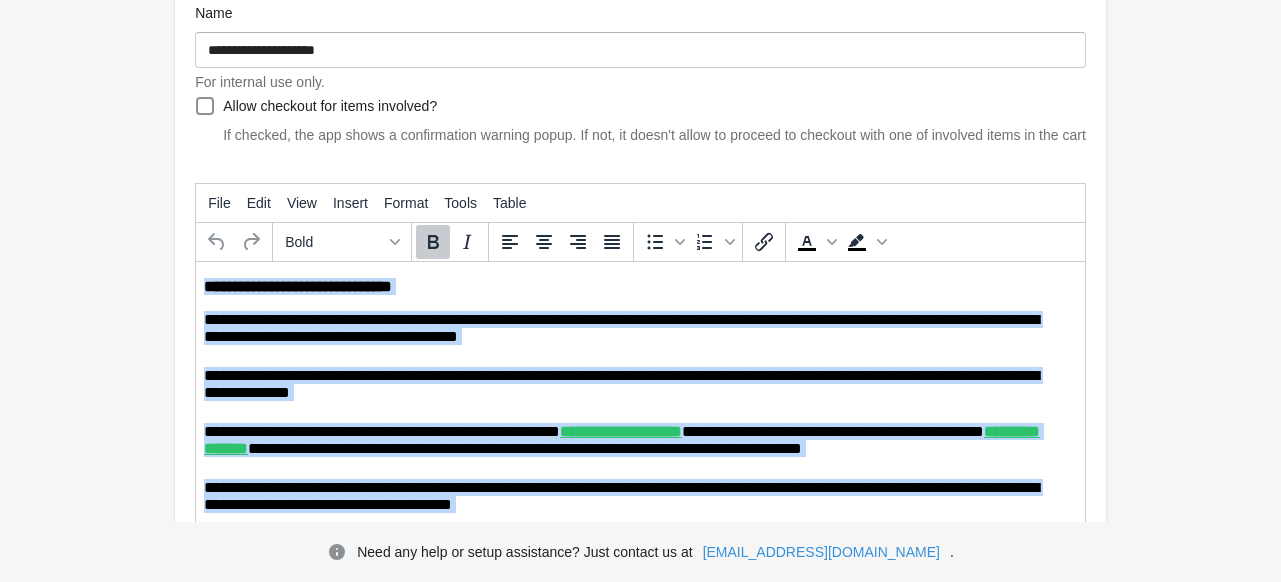 drag, startPoint x: 872, startPoint y: 486, endPoint x: -239, endPoint y: 97, distance: 1177.1329 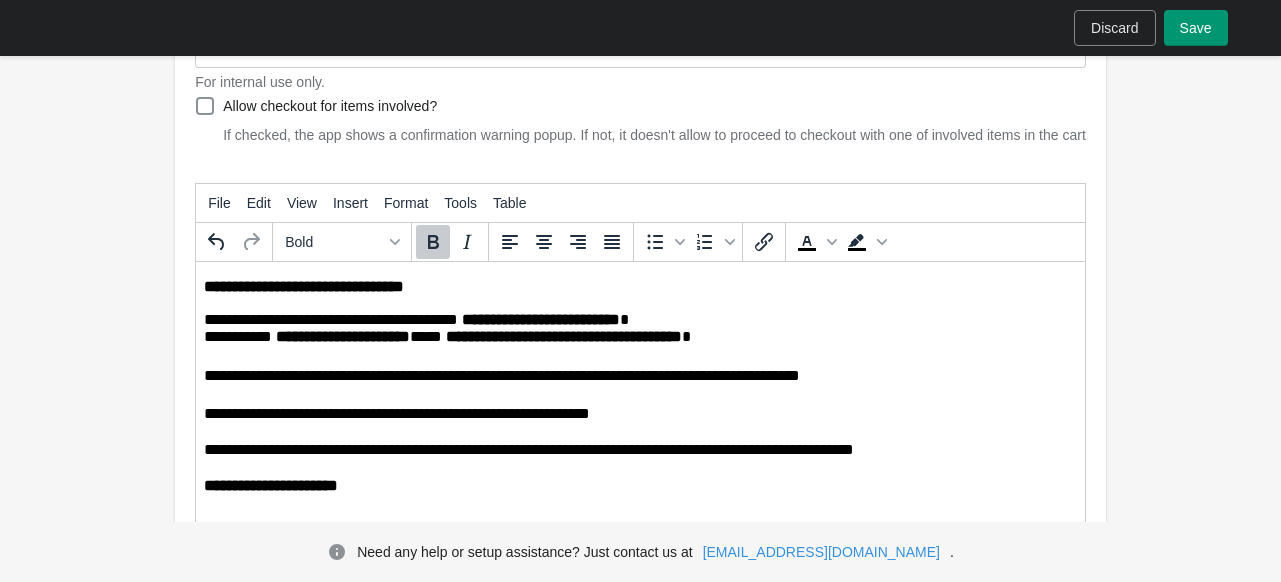 click on "Save" at bounding box center [1196, 28] 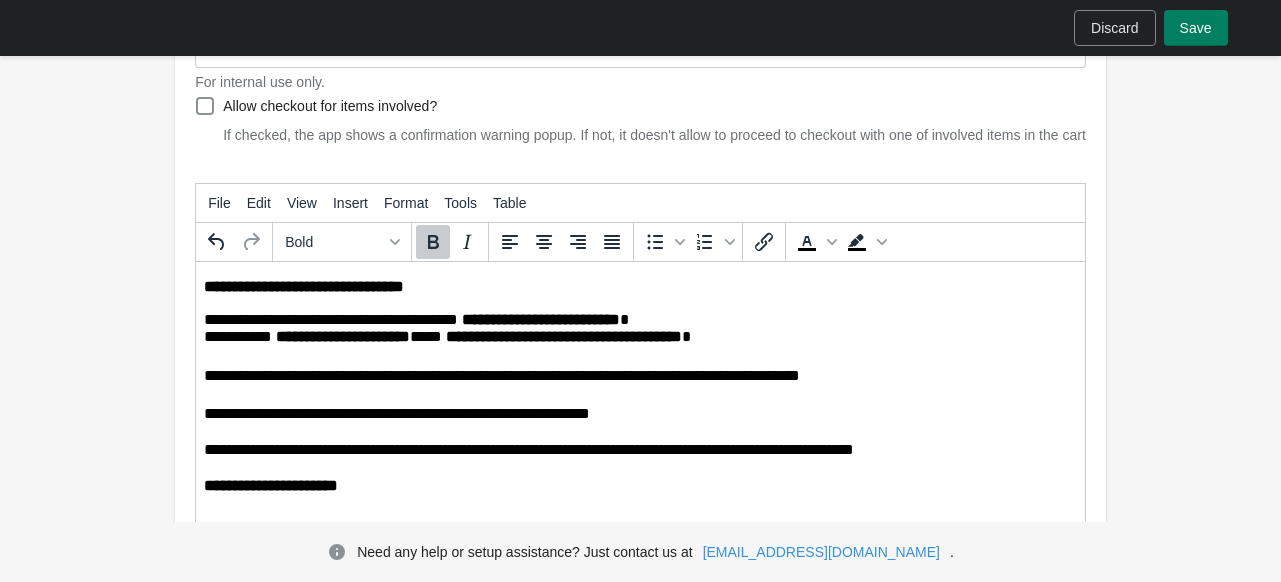 click on "**********" at bounding box center (640, 286) 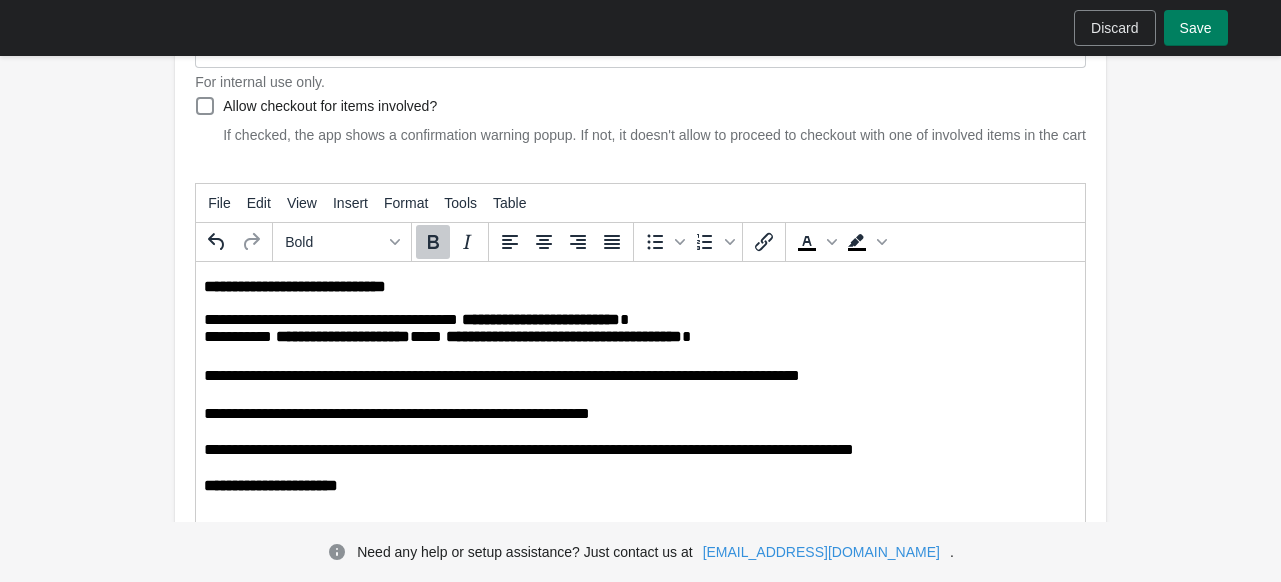 click on "**********" at bounding box center [295, 286] 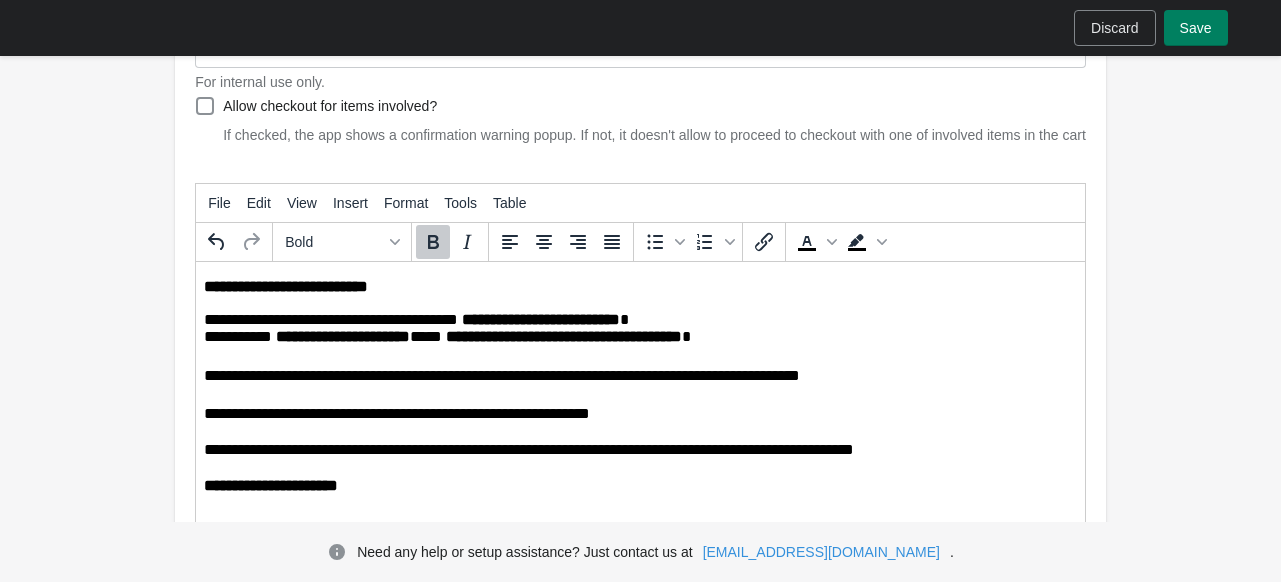 click on "**********" at bounding box center (635, 378) 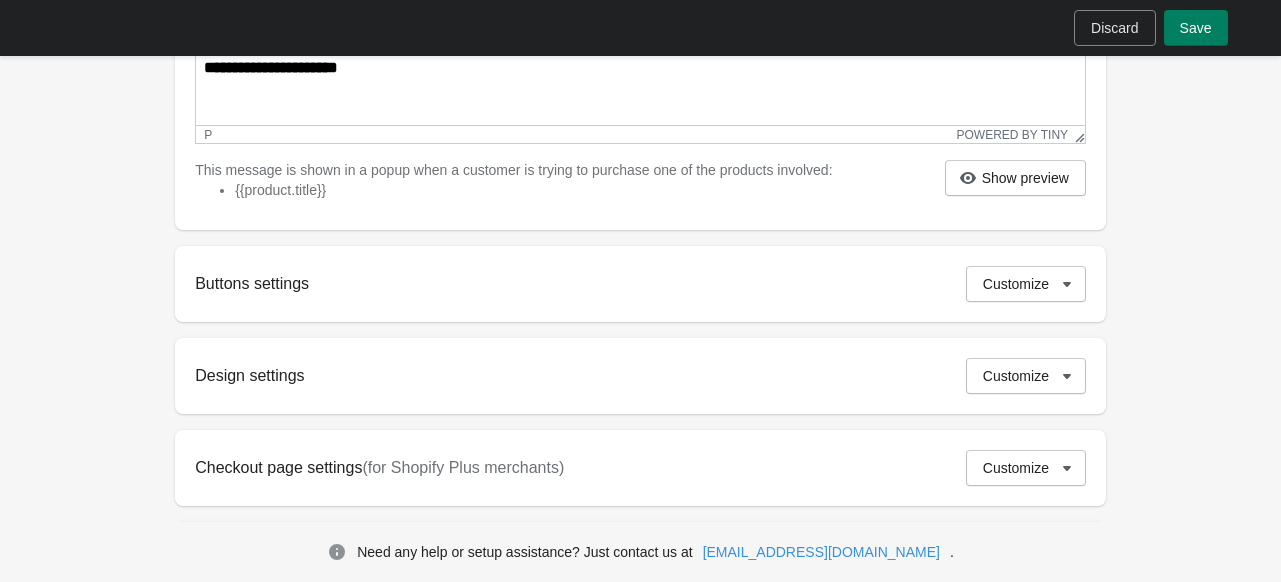 scroll, scrollTop: 942, scrollLeft: 0, axis: vertical 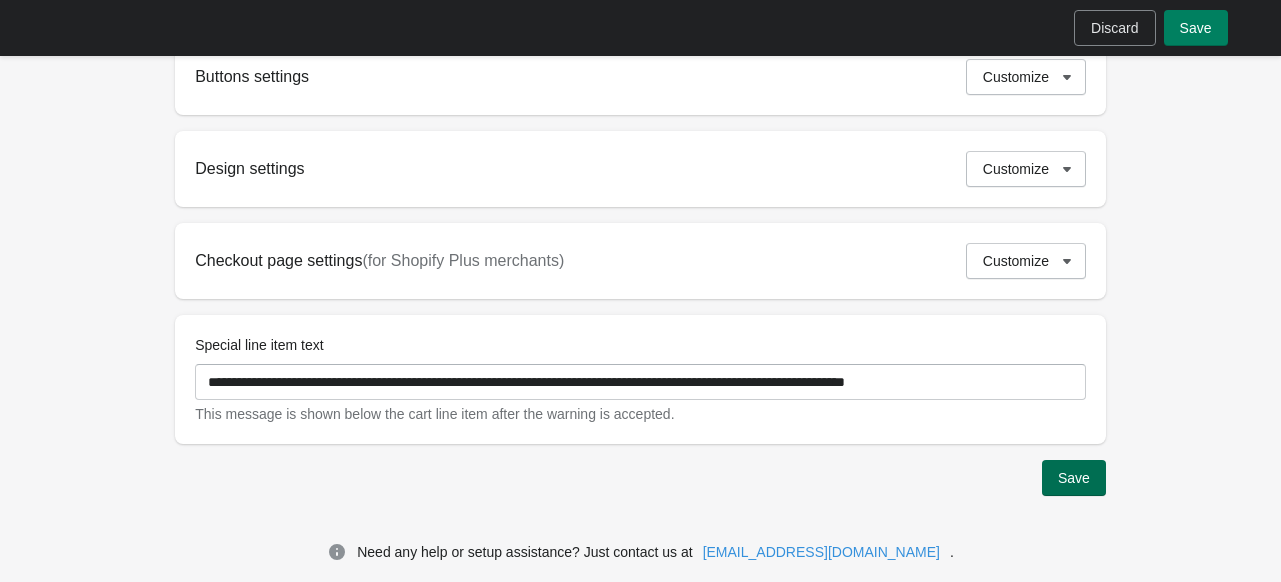 click on "Save" at bounding box center [1074, 478] 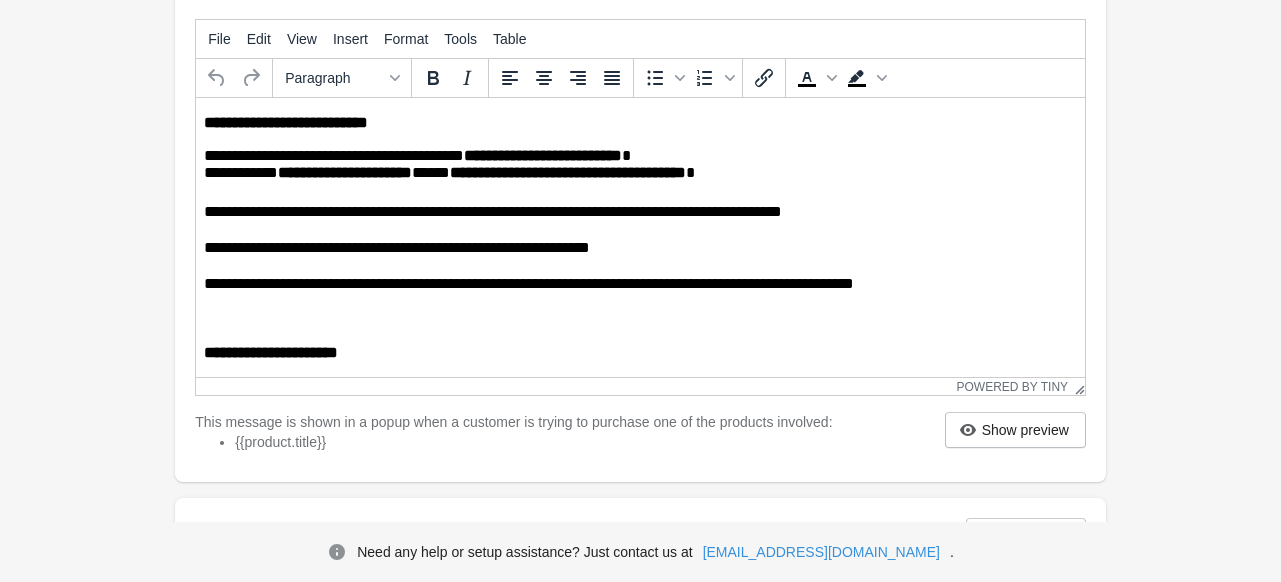 scroll, scrollTop: 442, scrollLeft: 0, axis: vertical 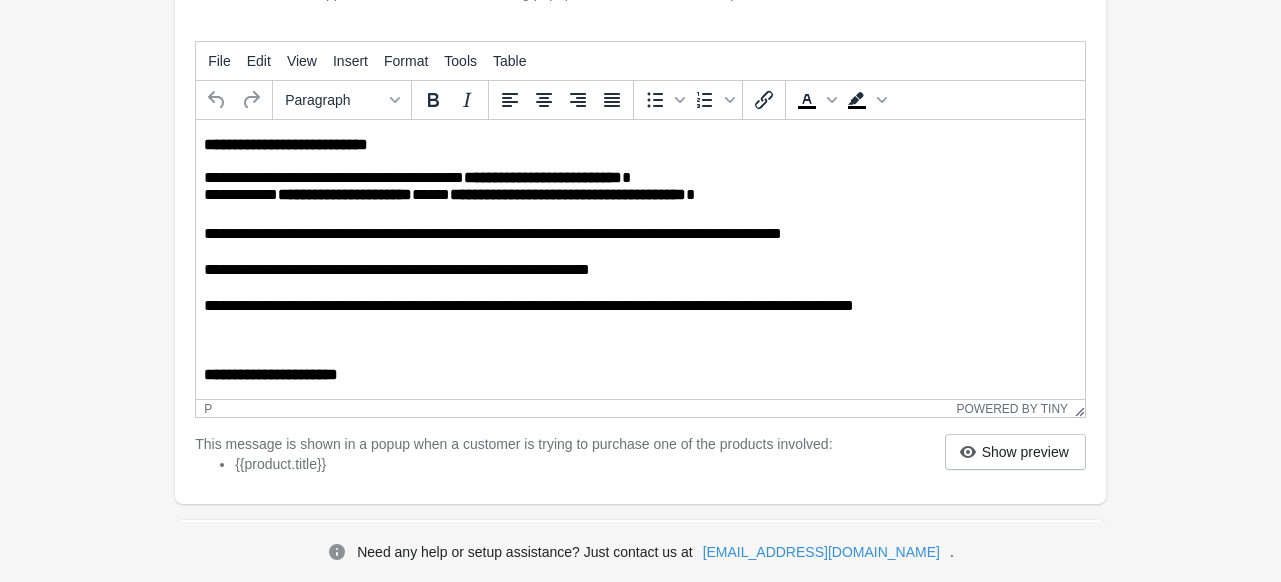 click on "**********" at bounding box center [635, 307] 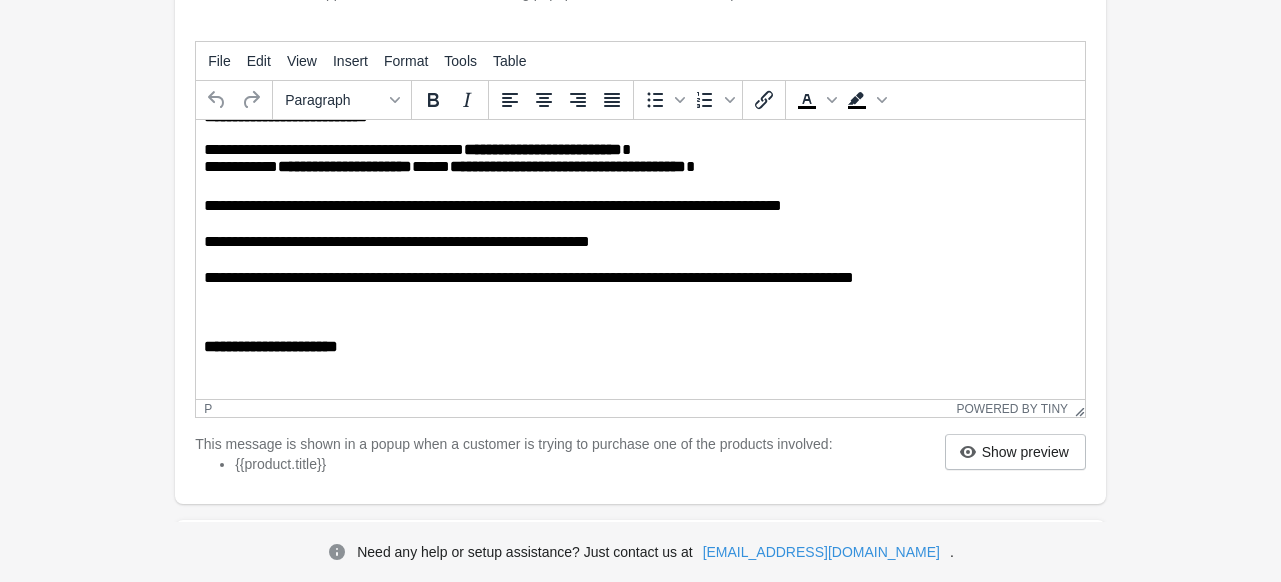 scroll, scrollTop: 44, scrollLeft: 0, axis: vertical 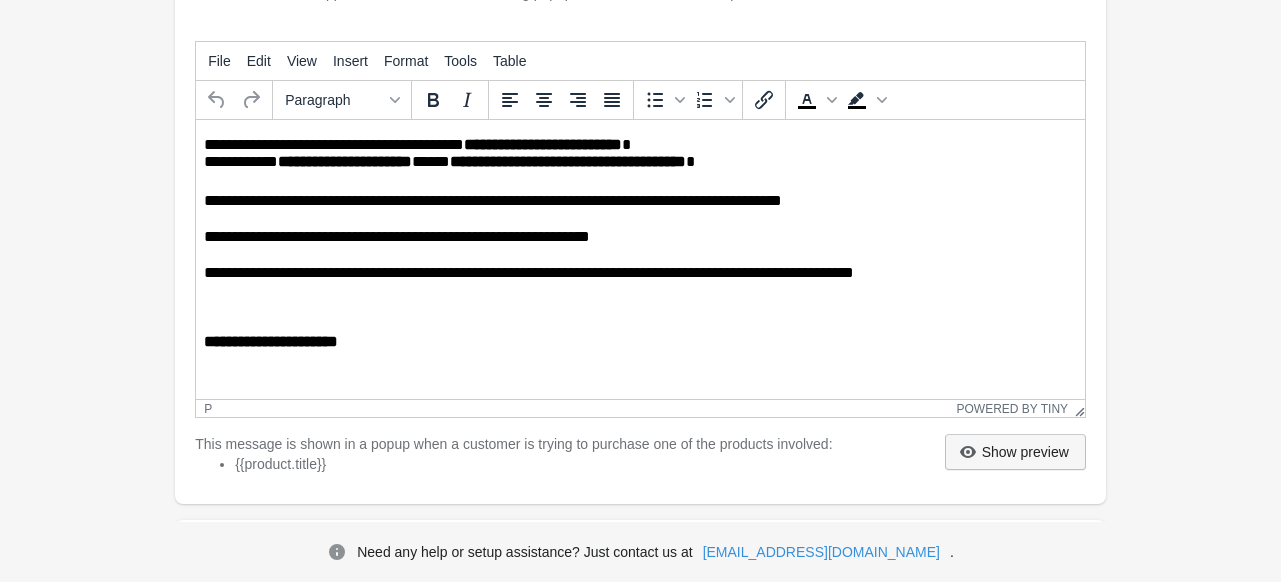 click on "Show preview  We're Taking a Short Break!
Hi there! Just a quick heads-up — we'll be  on holiday until [DATE] . We're still  taking orders as usual , but  fulfillment will resume once we're back .
Thank you so much for your continued support and understanding — it truly means the world to us!
We can’t wait to get back to work and send out your orders soon!
Please note we will still be contactable via email but bare with us as we try our best to get back in touch.
– The My Textiles Team
Cancel OK" at bounding box center (1015, 459) 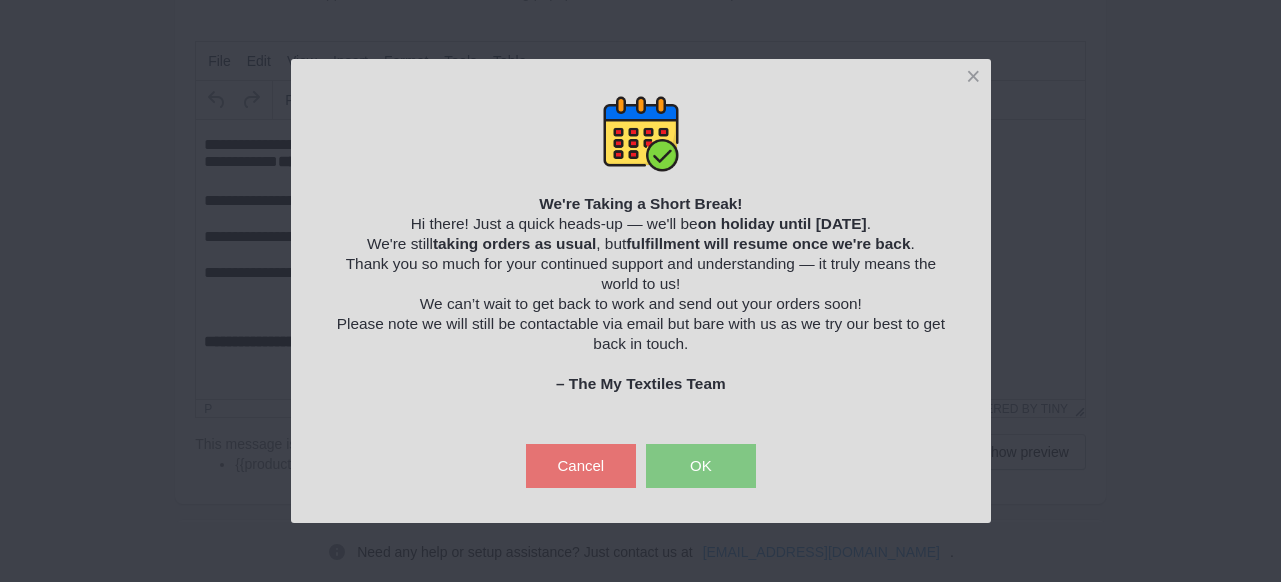 click on "OK" at bounding box center [701, 466] 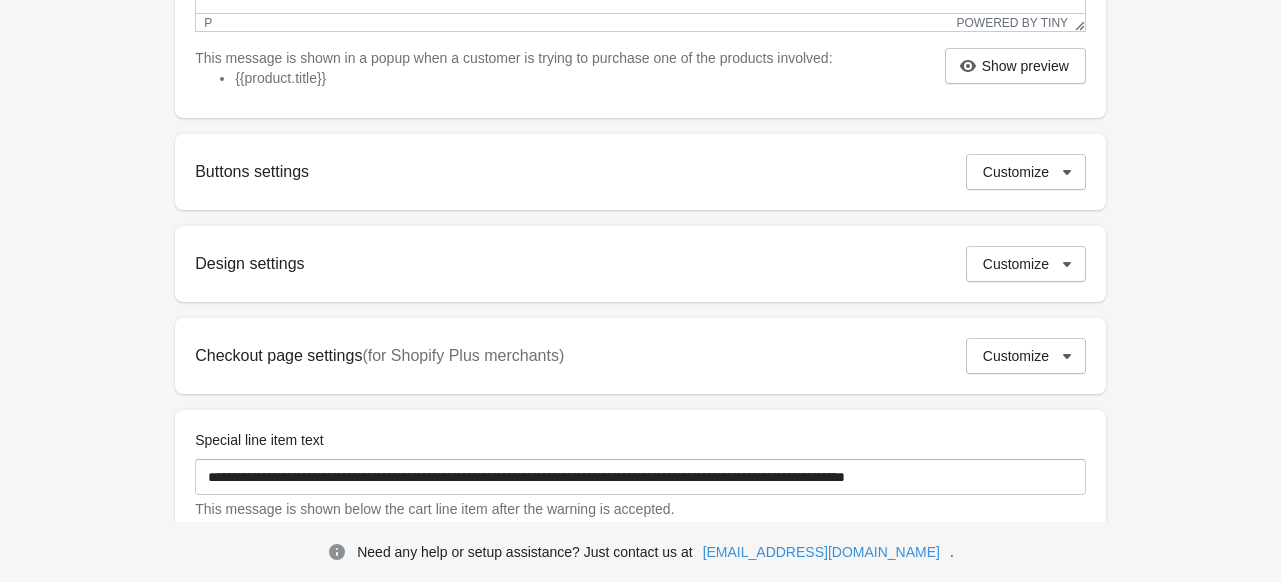 scroll, scrollTop: 942, scrollLeft: 0, axis: vertical 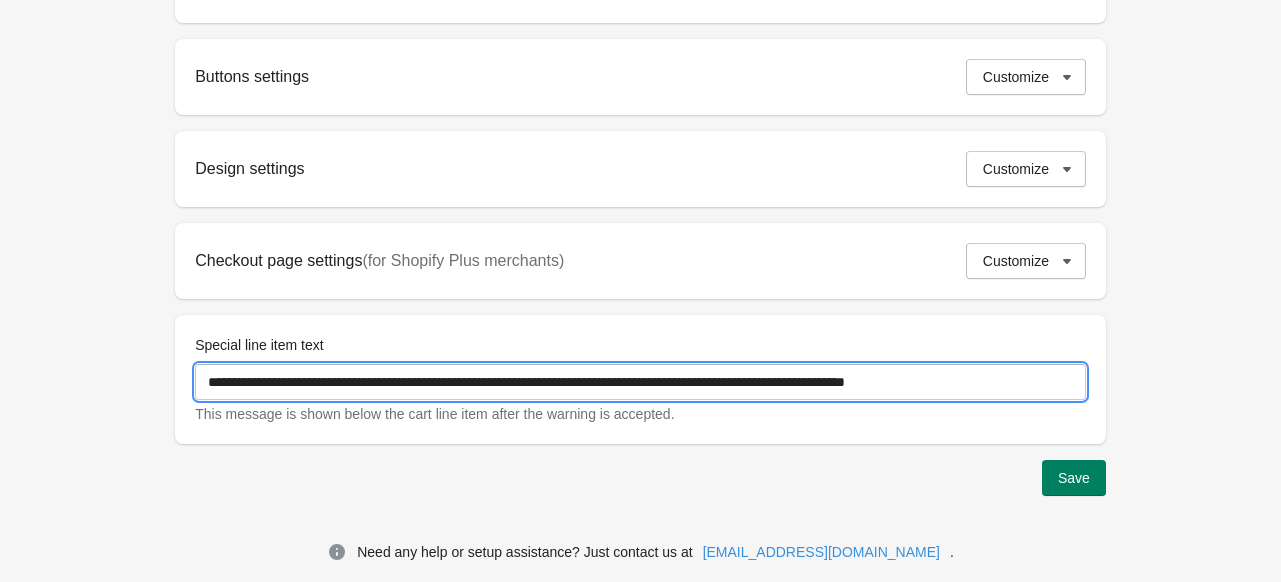 drag, startPoint x: 1068, startPoint y: 392, endPoint x: 434, endPoint y: 367, distance: 634.49274 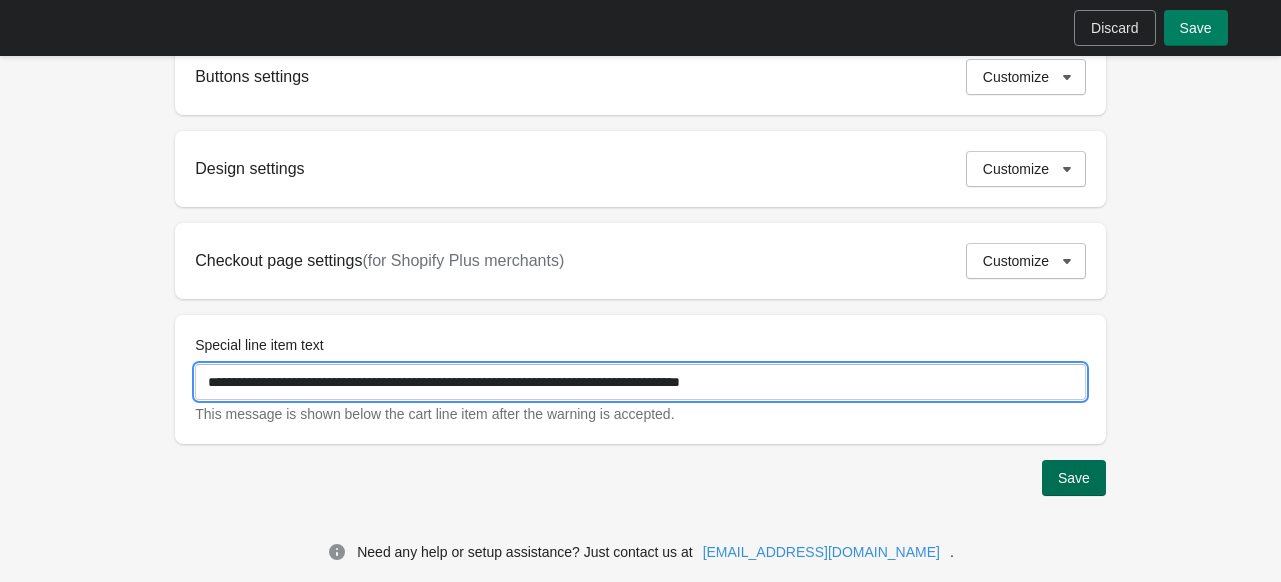 type on "**********" 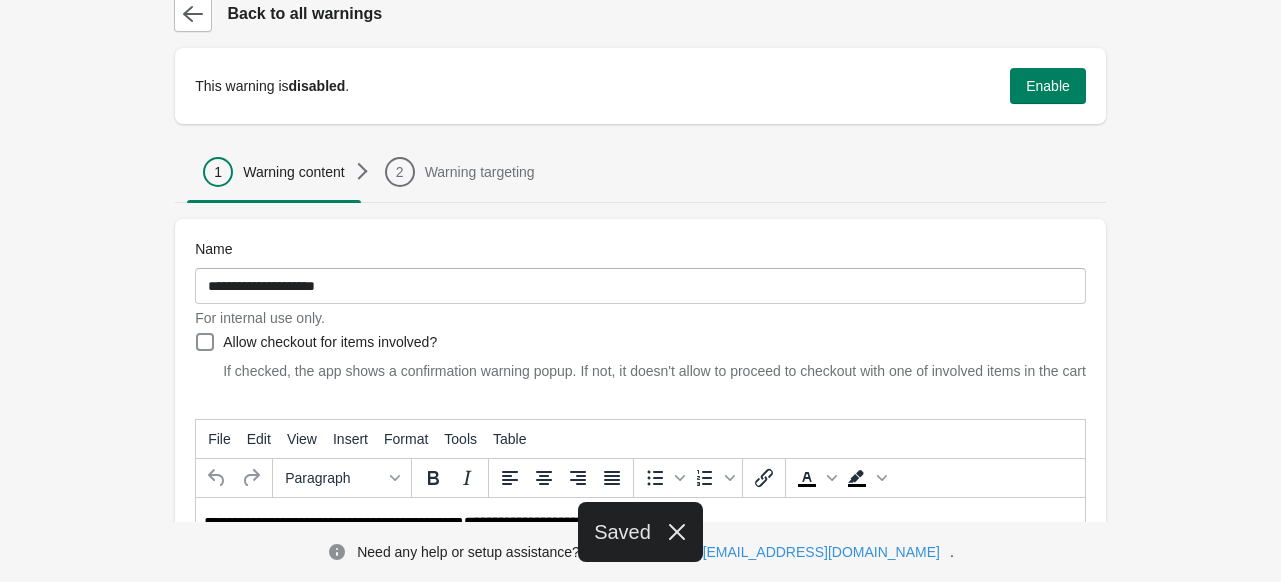 scroll, scrollTop: 0, scrollLeft: 0, axis: both 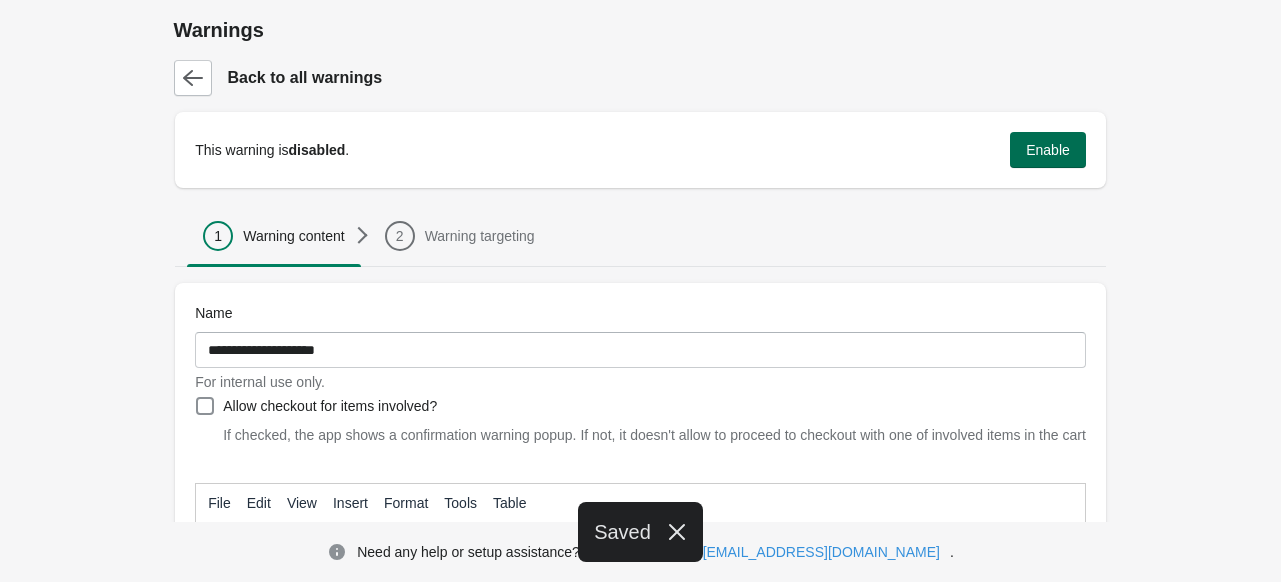 click on "Enable" at bounding box center [1048, 150] 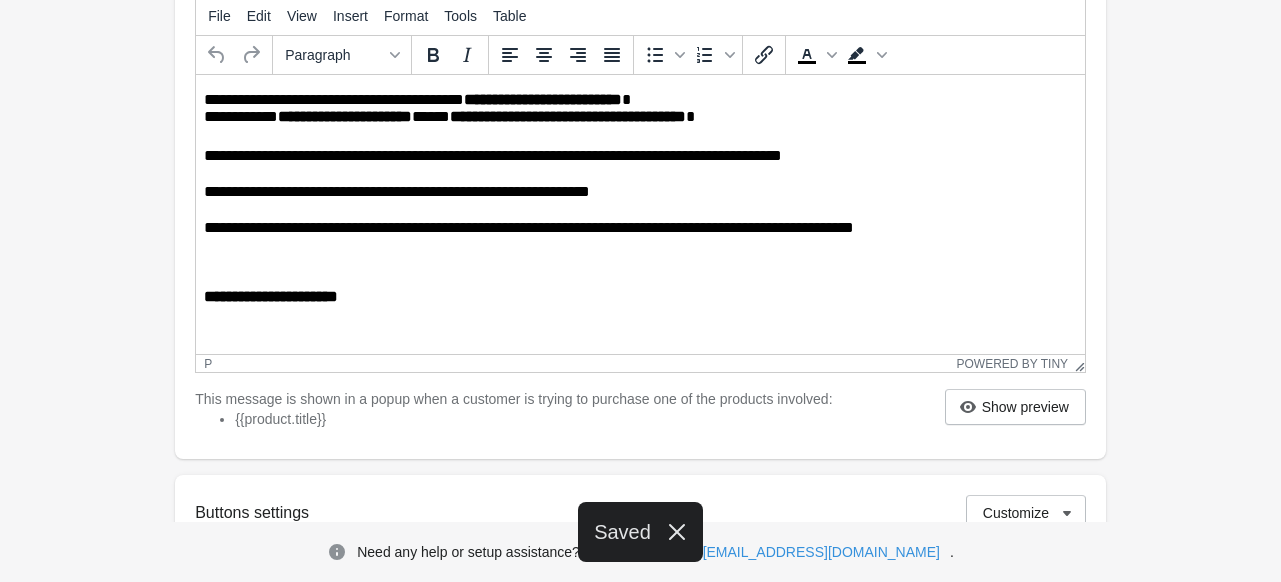 scroll, scrollTop: 500, scrollLeft: 0, axis: vertical 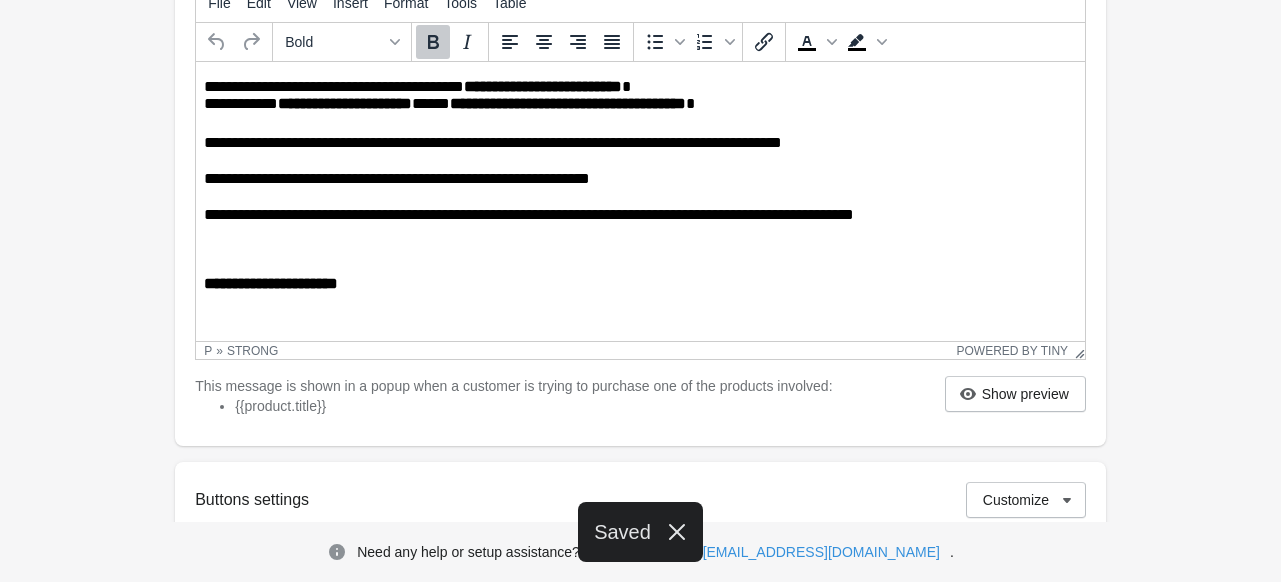 click on "**********" at bounding box center [640, 185] 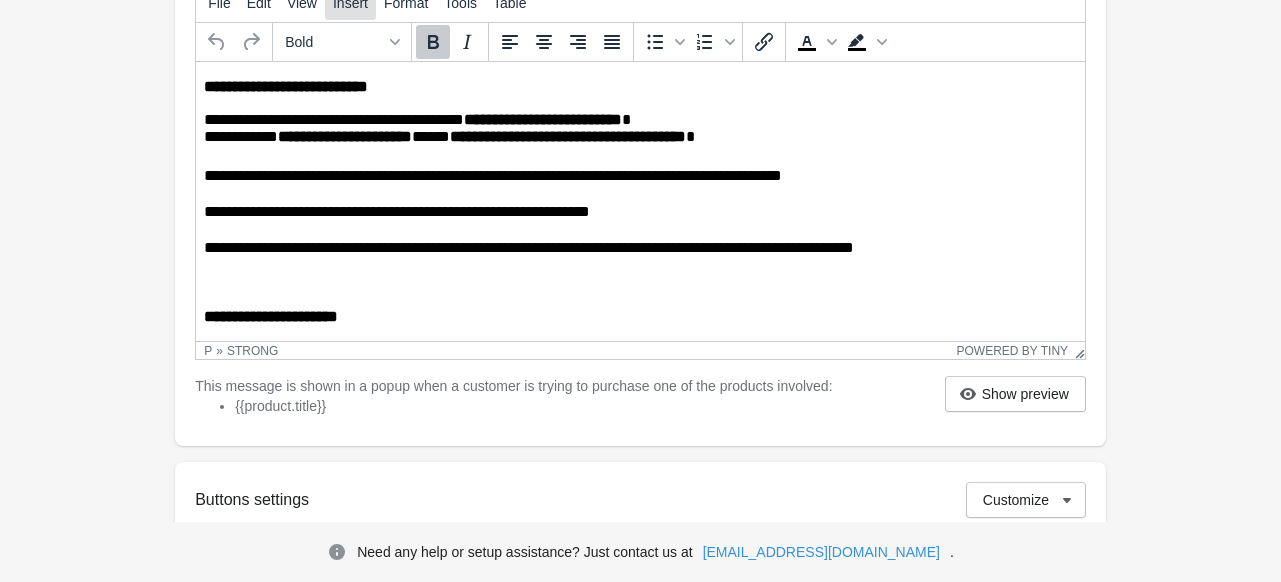click on "Insert" at bounding box center (350, 3) 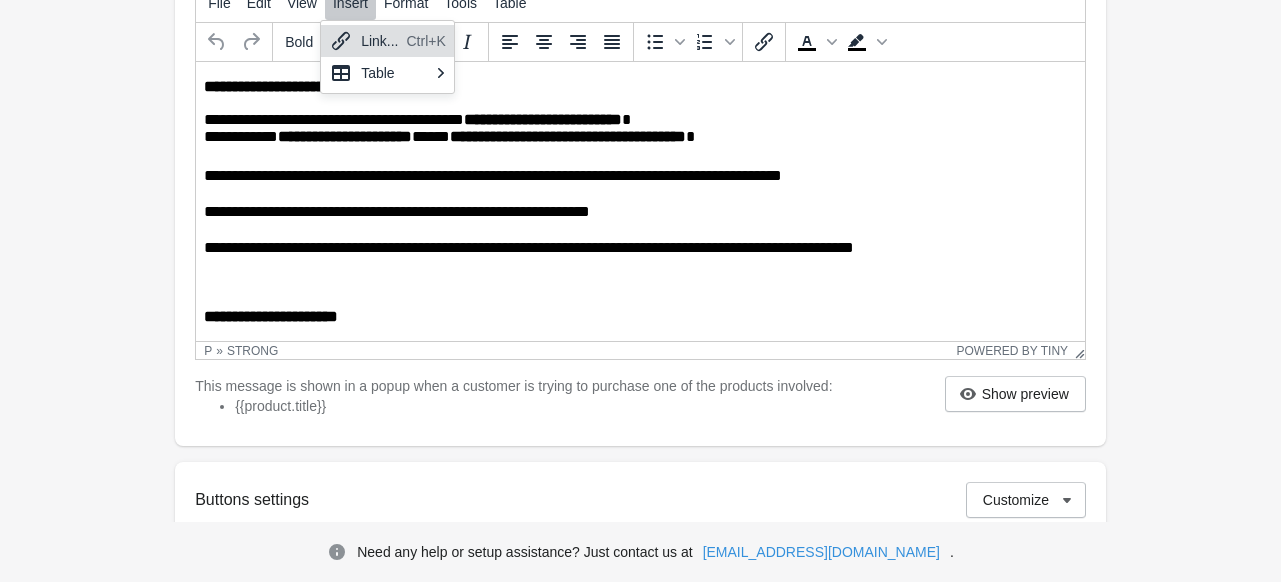 click on "**********" at bounding box center [640, 218] 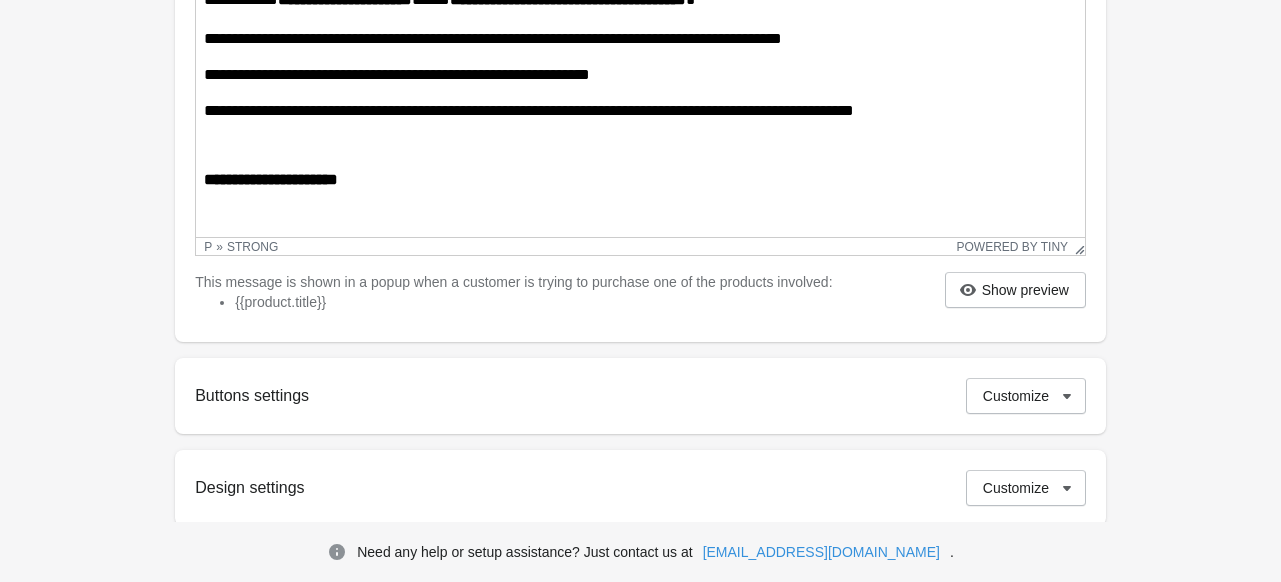 scroll, scrollTop: 700, scrollLeft: 0, axis: vertical 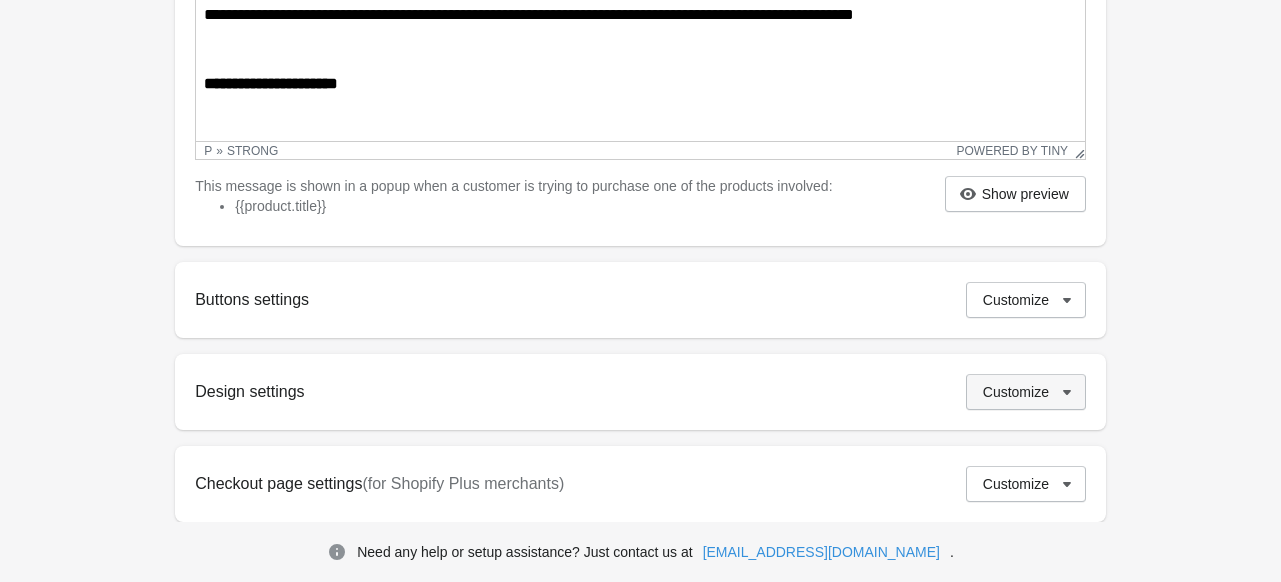 click on "Customize" at bounding box center (1026, 392) 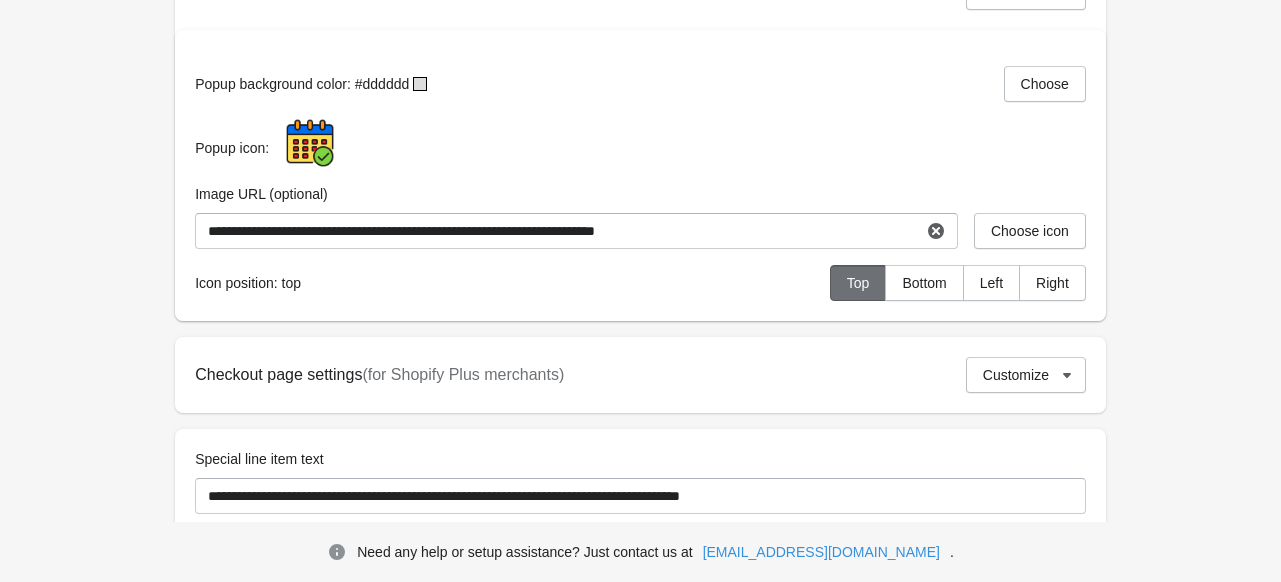 scroll, scrollTop: 1200, scrollLeft: 0, axis: vertical 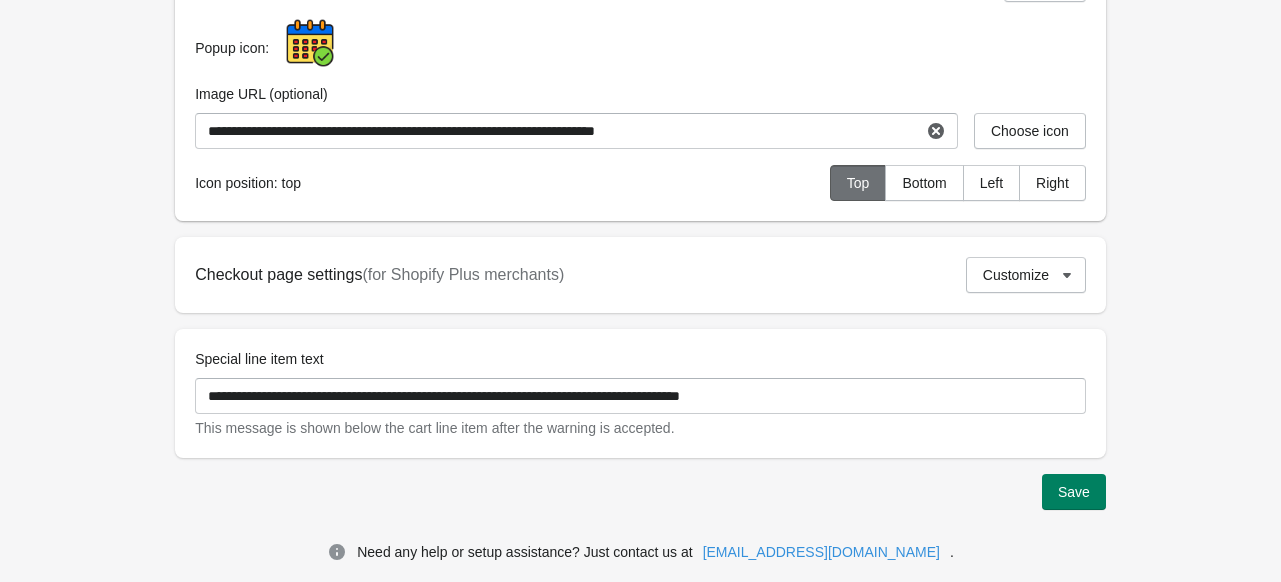 click on "Checkout page settings  (for Shopify Plus merchants)   Customize" at bounding box center (640, 275) 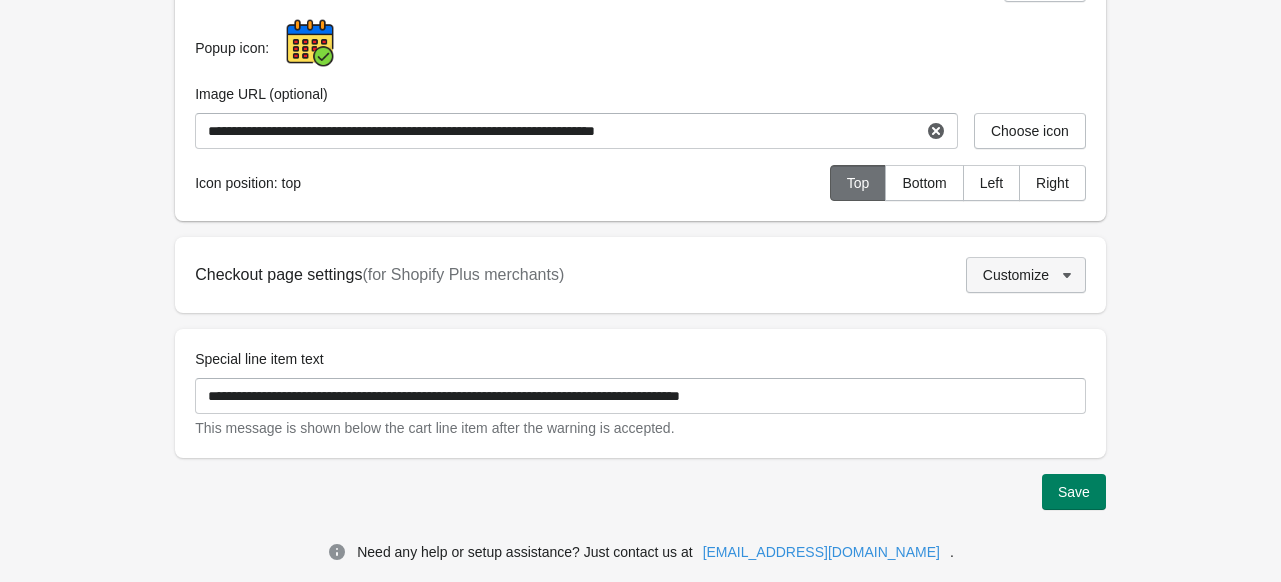 click on "Customize" at bounding box center [1016, 275] 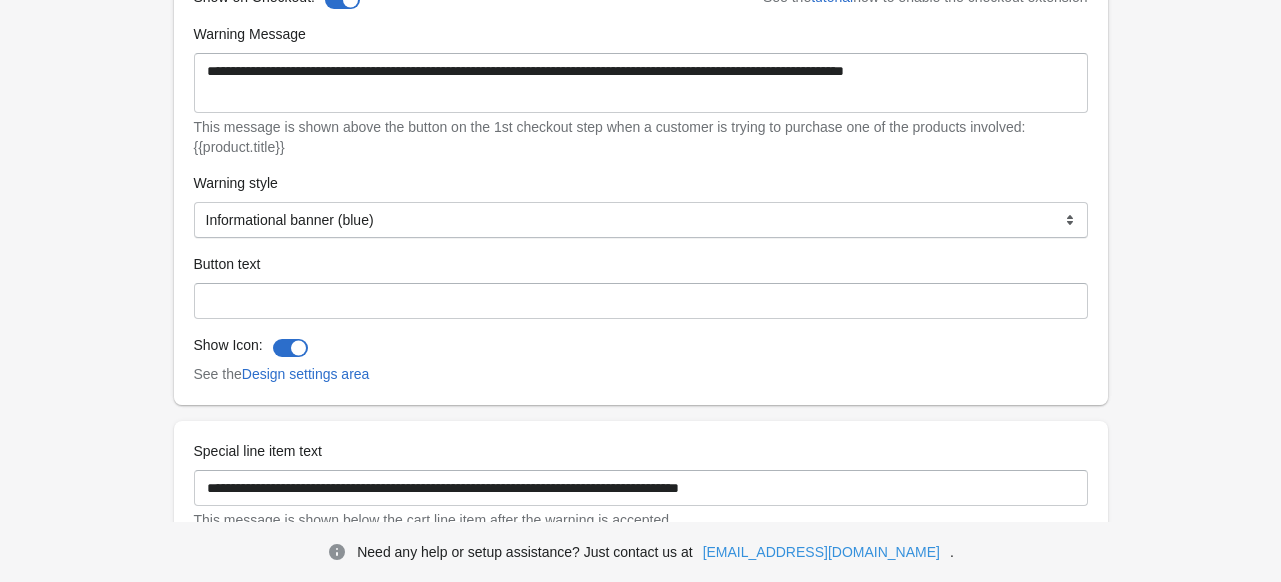 scroll, scrollTop: 1500, scrollLeft: 0, axis: vertical 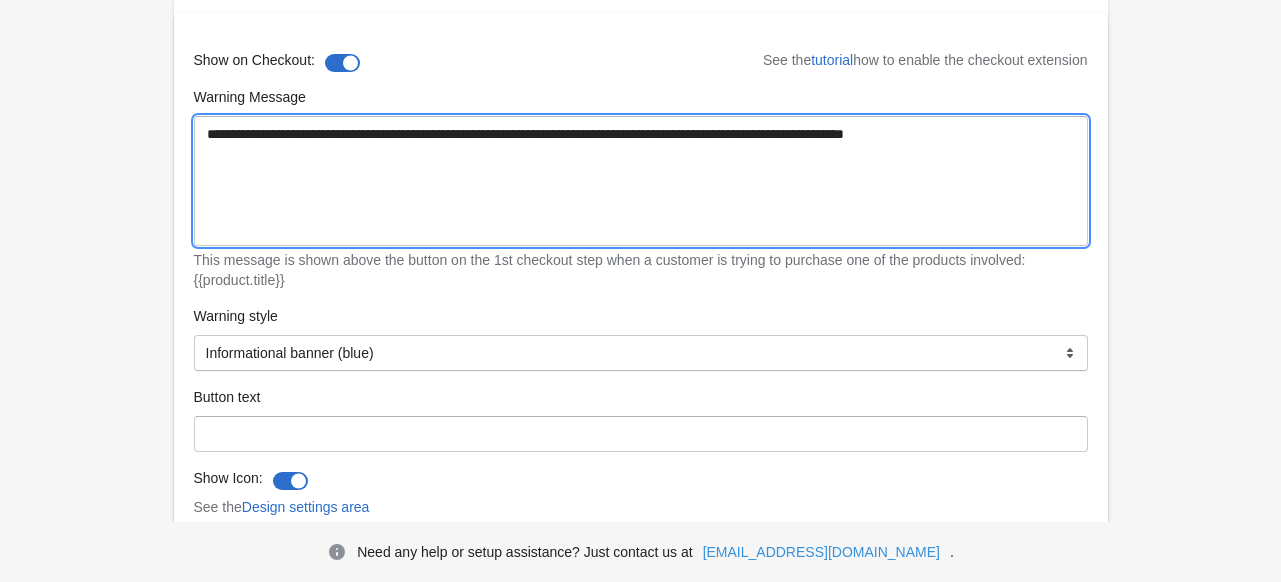 drag, startPoint x: 1034, startPoint y: 147, endPoint x: -240, endPoint y: 109, distance: 1274.5667 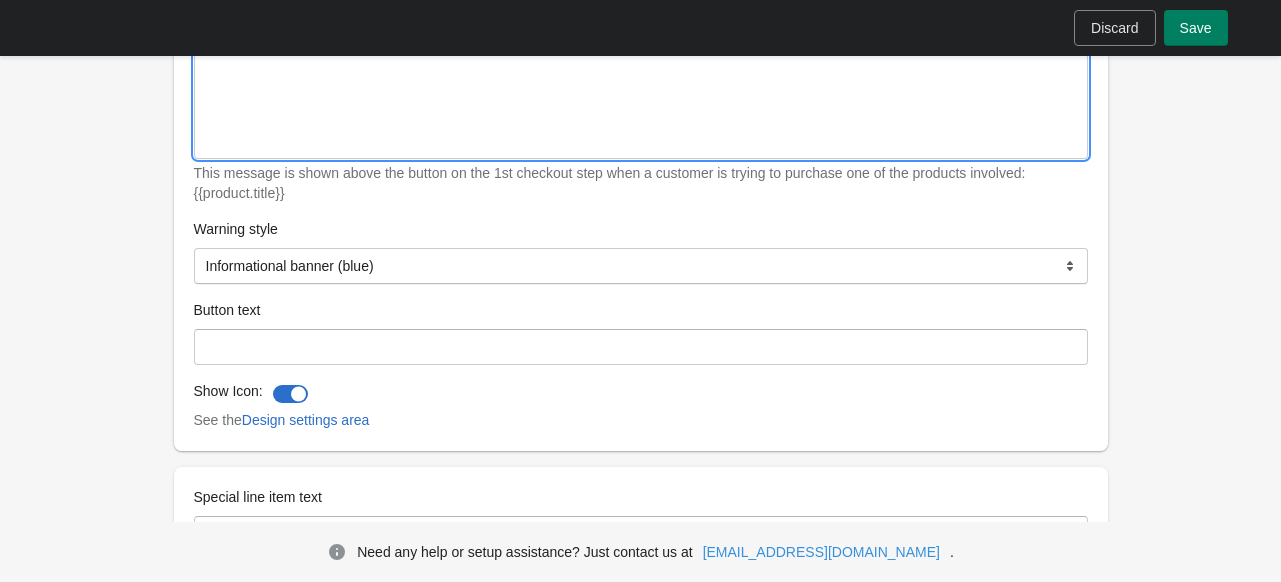 scroll, scrollTop: 1700, scrollLeft: 0, axis: vertical 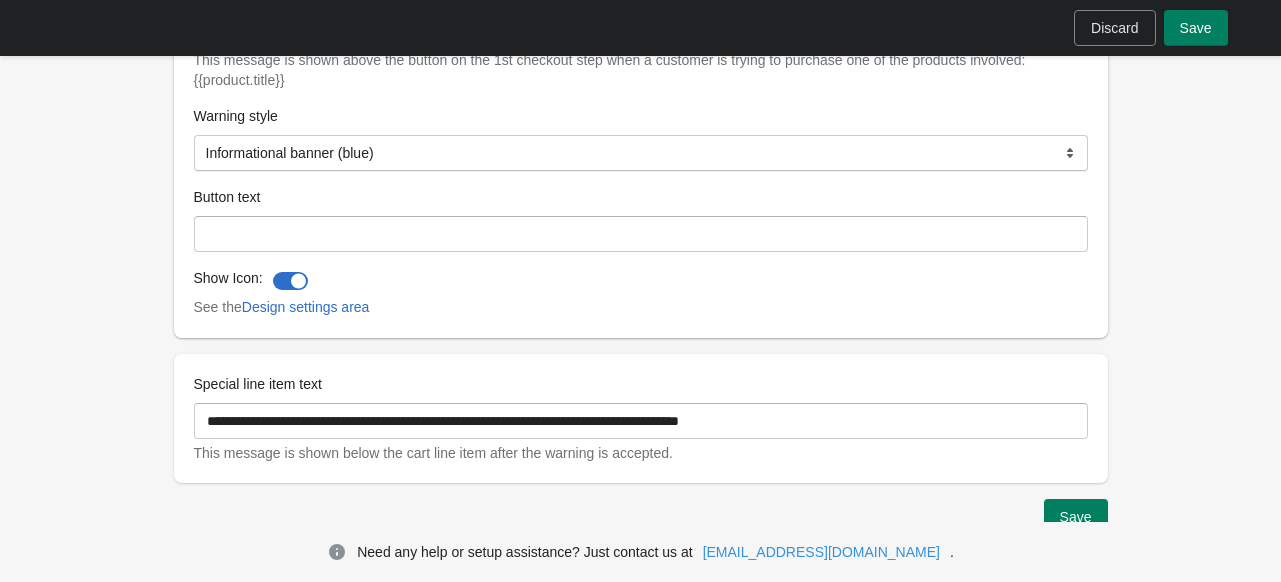 type on "**********" 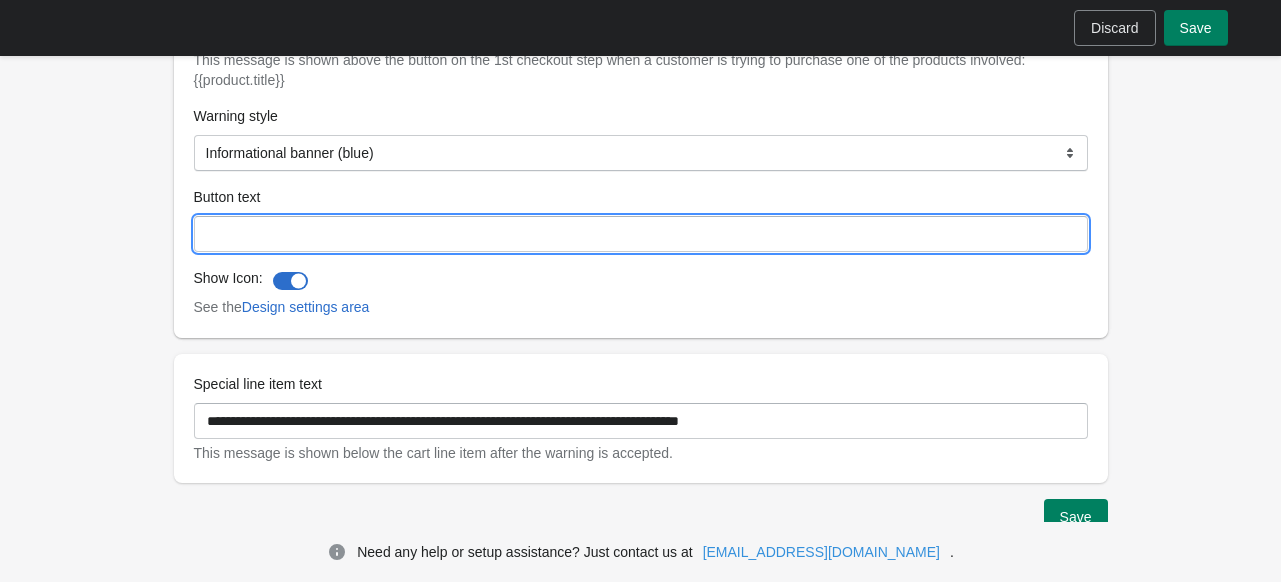 click on "Button text" at bounding box center [641, 234] 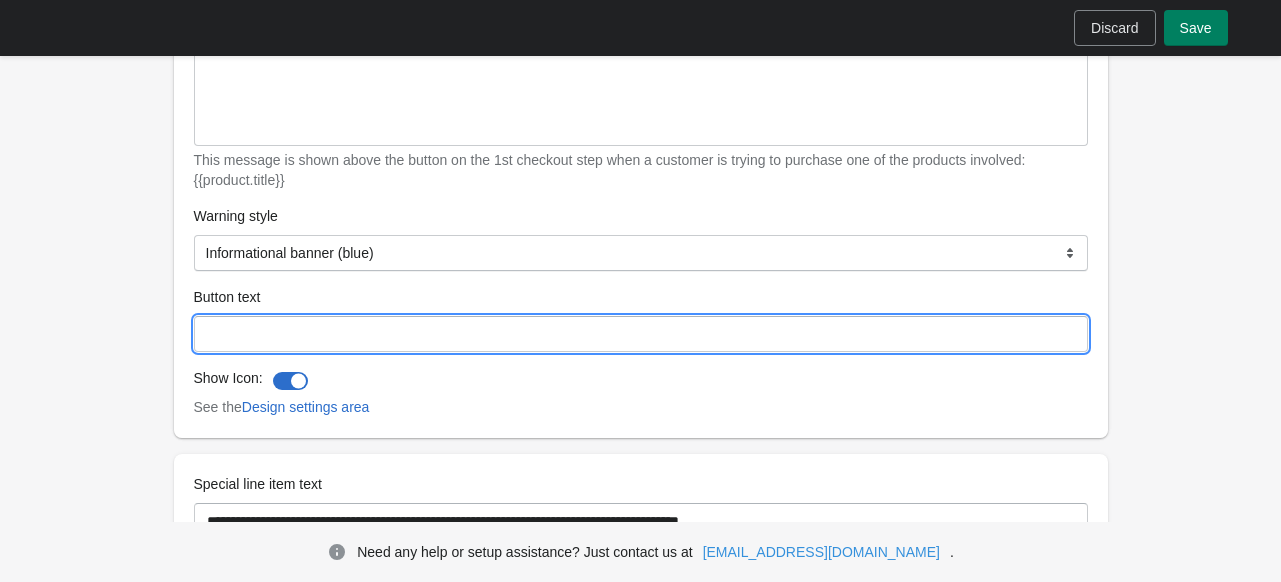 scroll, scrollTop: 1758, scrollLeft: 0, axis: vertical 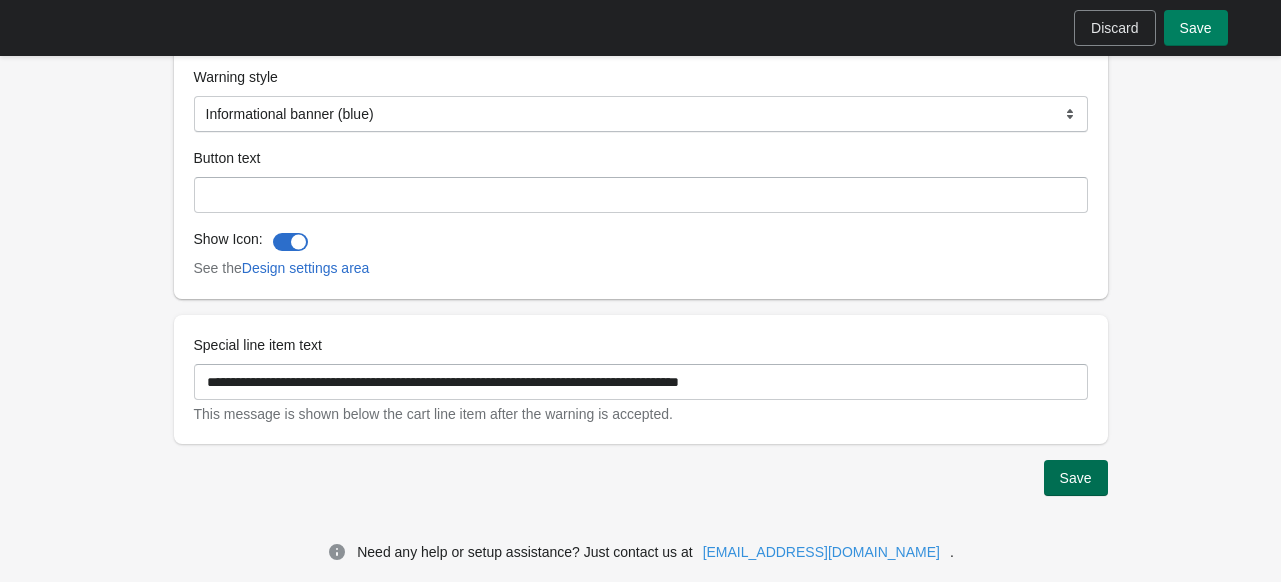 click on "Save" at bounding box center [1076, 478] 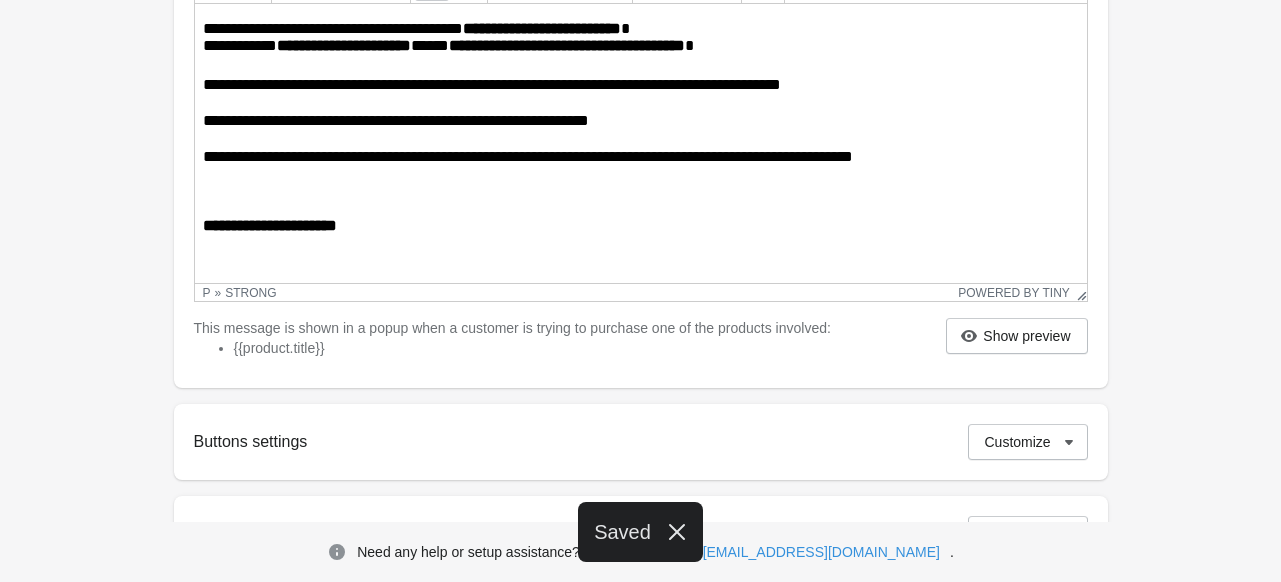 scroll, scrollTop: 0, scrollLeft: 0, axis: both 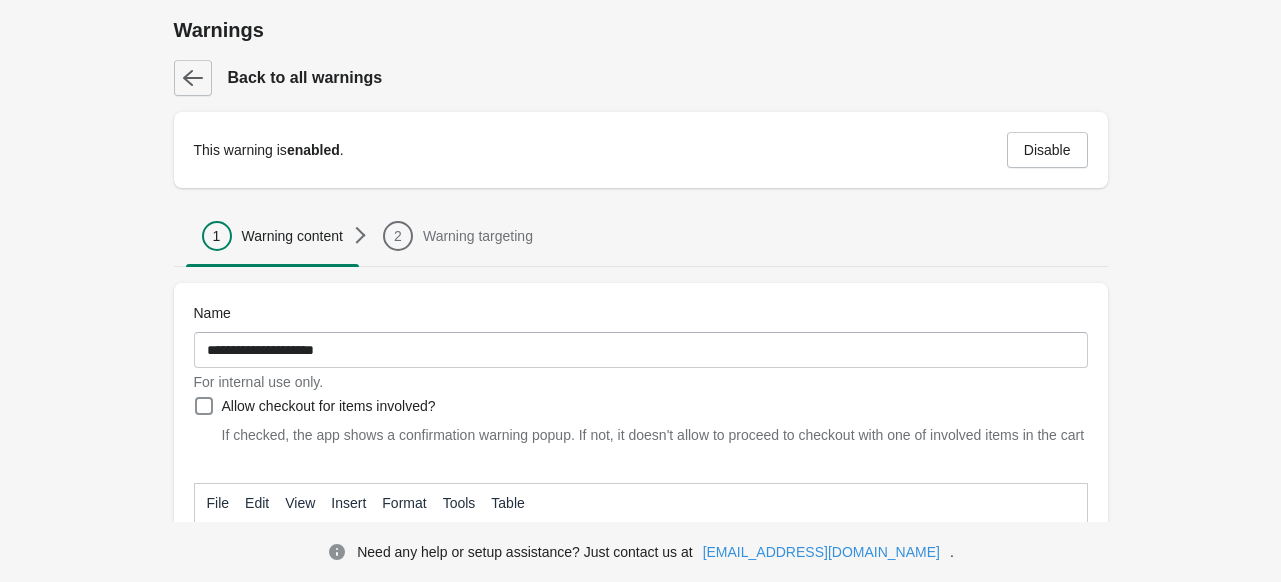 click 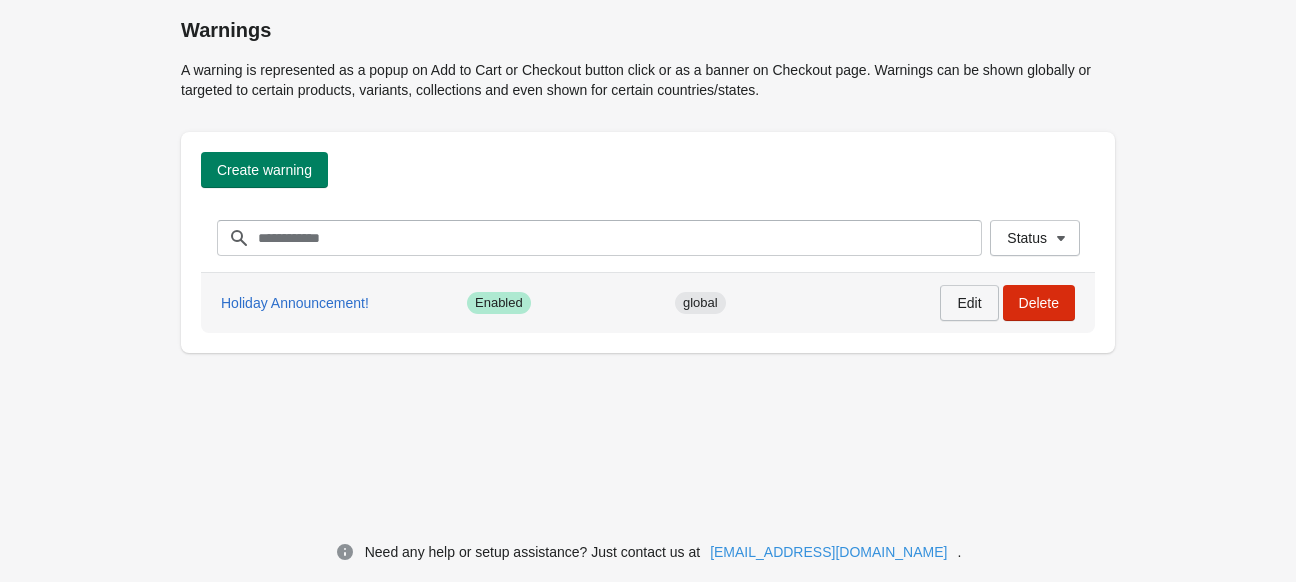 click on "Edit" at bounding box center (969, 303) 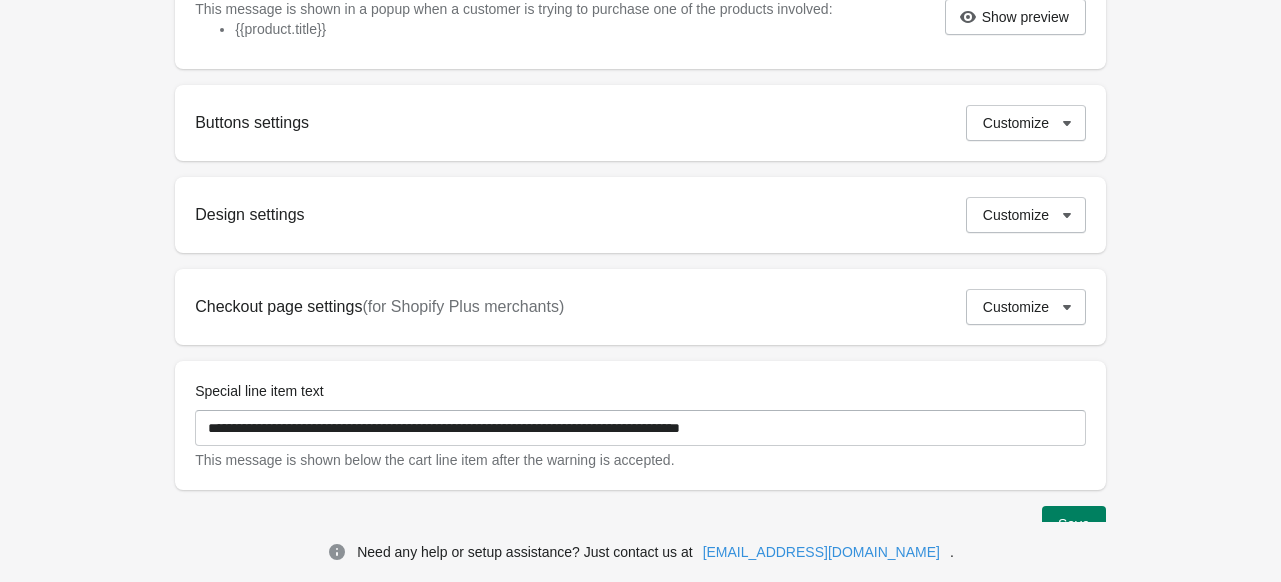 scroll, scrollTop: 765, scrollLeft: 0, axis: vertical 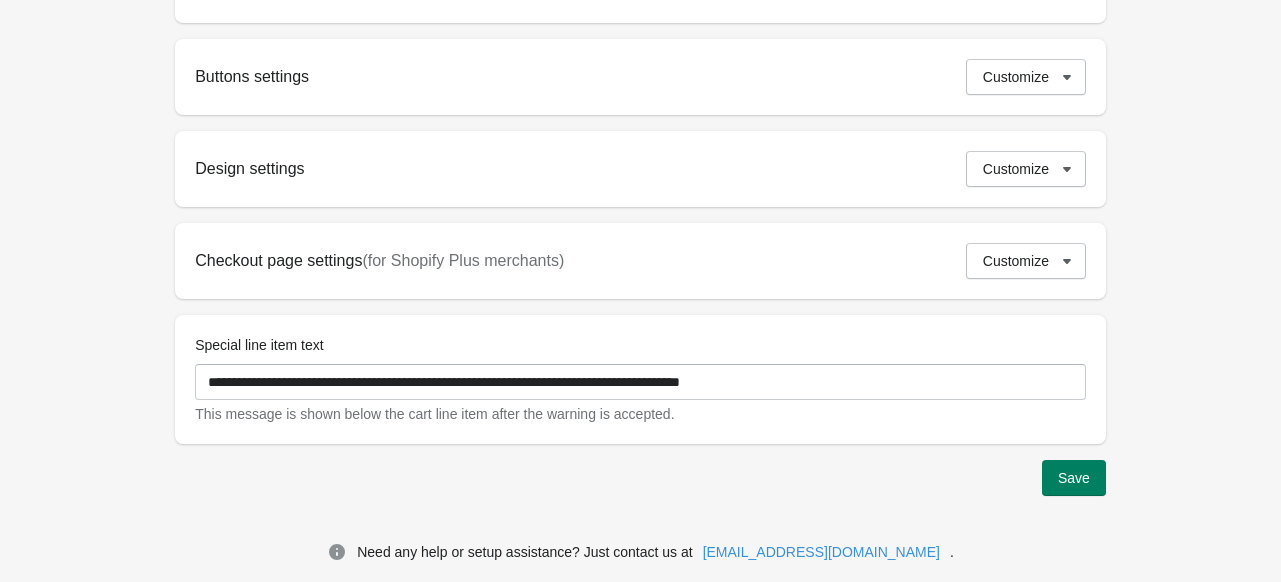 click on "Design settings   Customize" at bounding box center (640, 169) 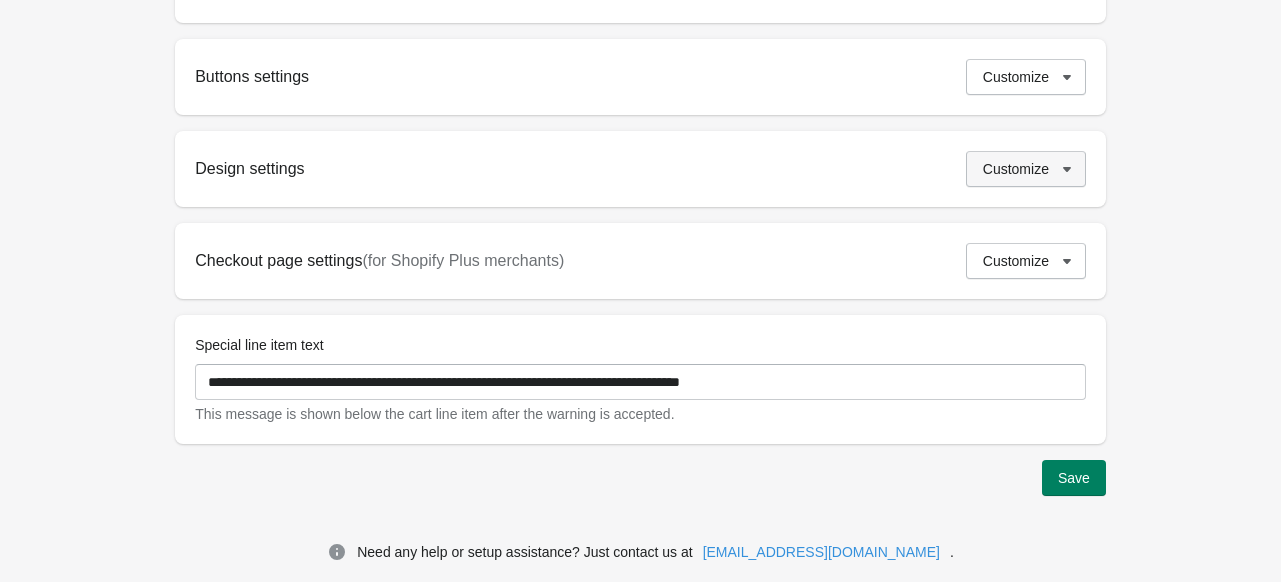 click on "Customize" at bounding box center (1016, 169) 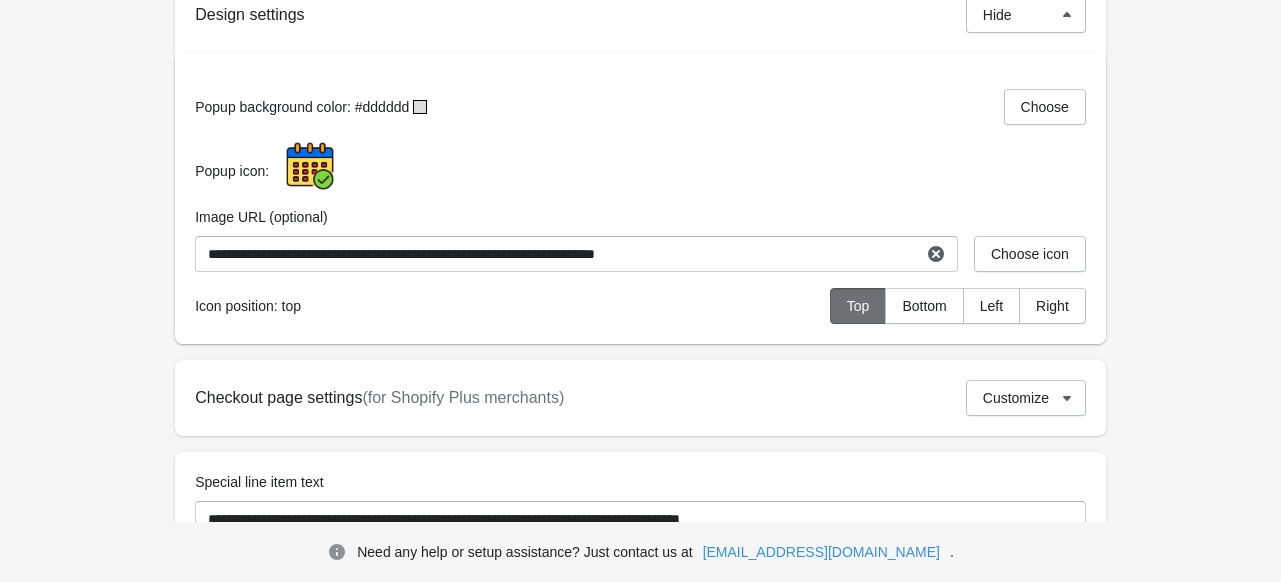 scroll, scrollTop: 656, scrollLeft: 0, axis: vertical 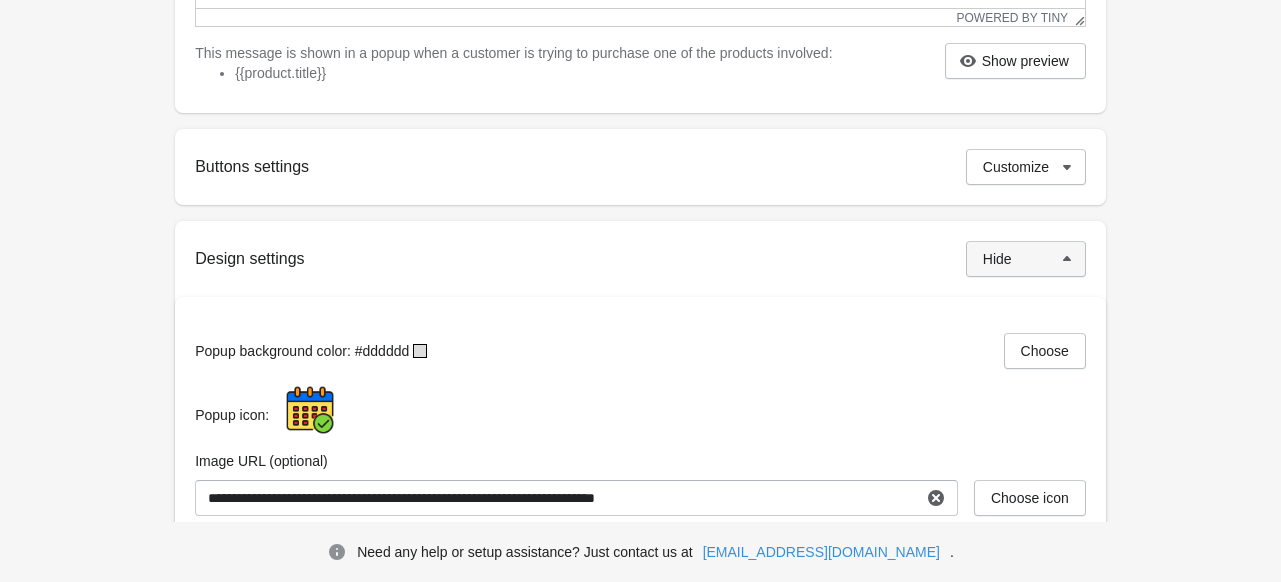 click on "Hide" at bounding box center (1026, 259) 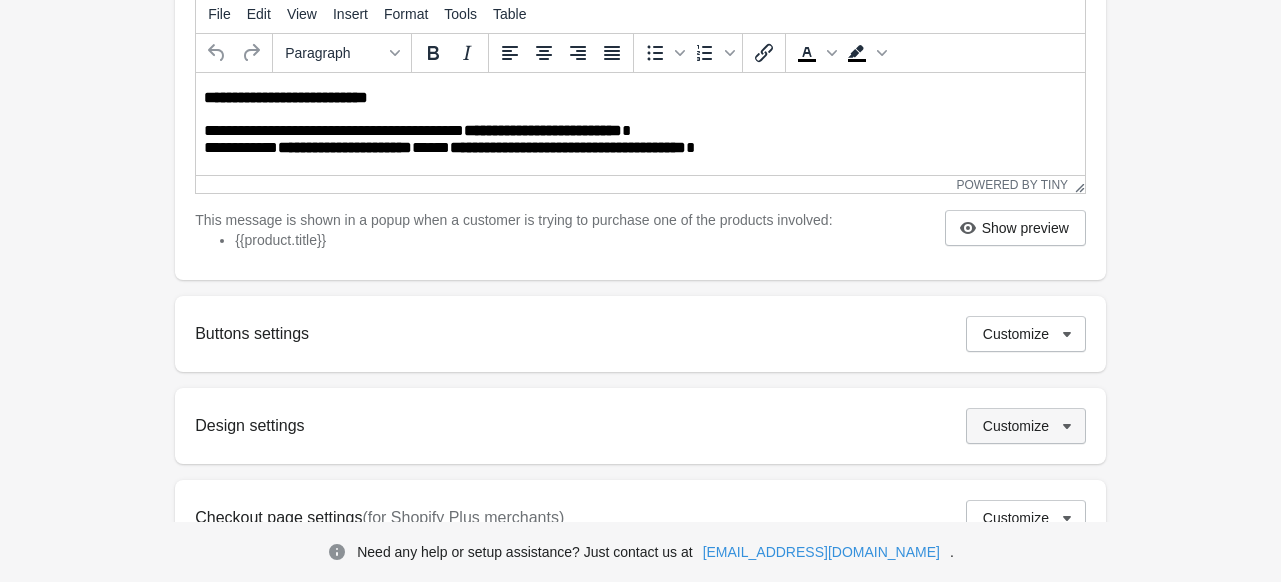 scroll, scrollTop: 456, scrollLeft: 0, axis: vertical 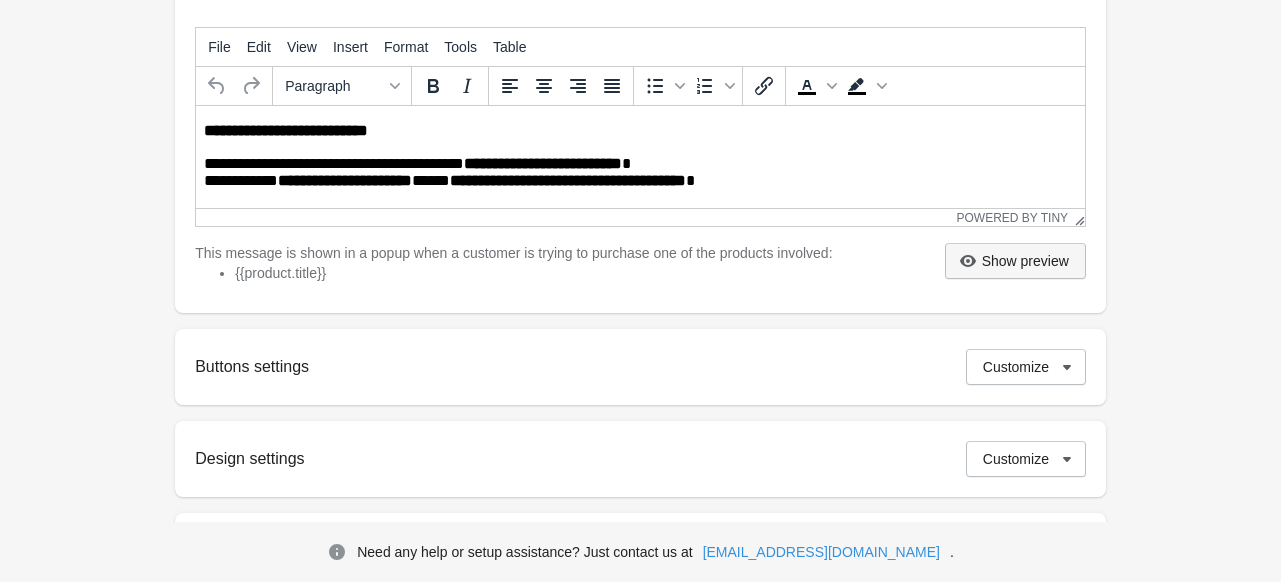 click on "Show preview" at bounding box center [1025, 261] 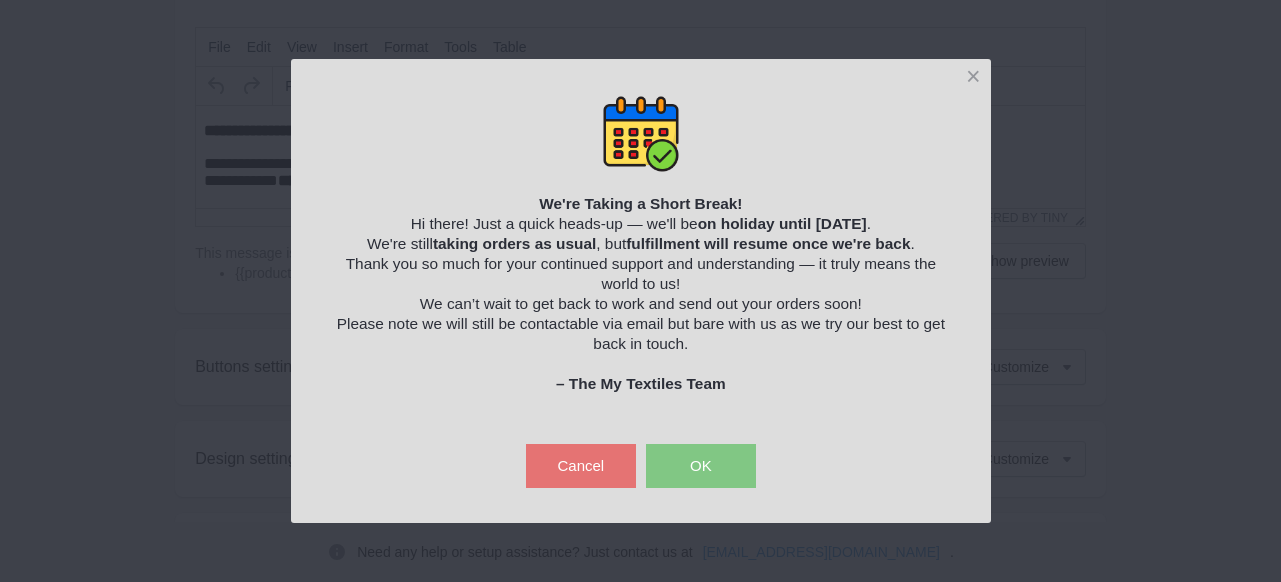 click on "OK" at bounding box center [701, 466] 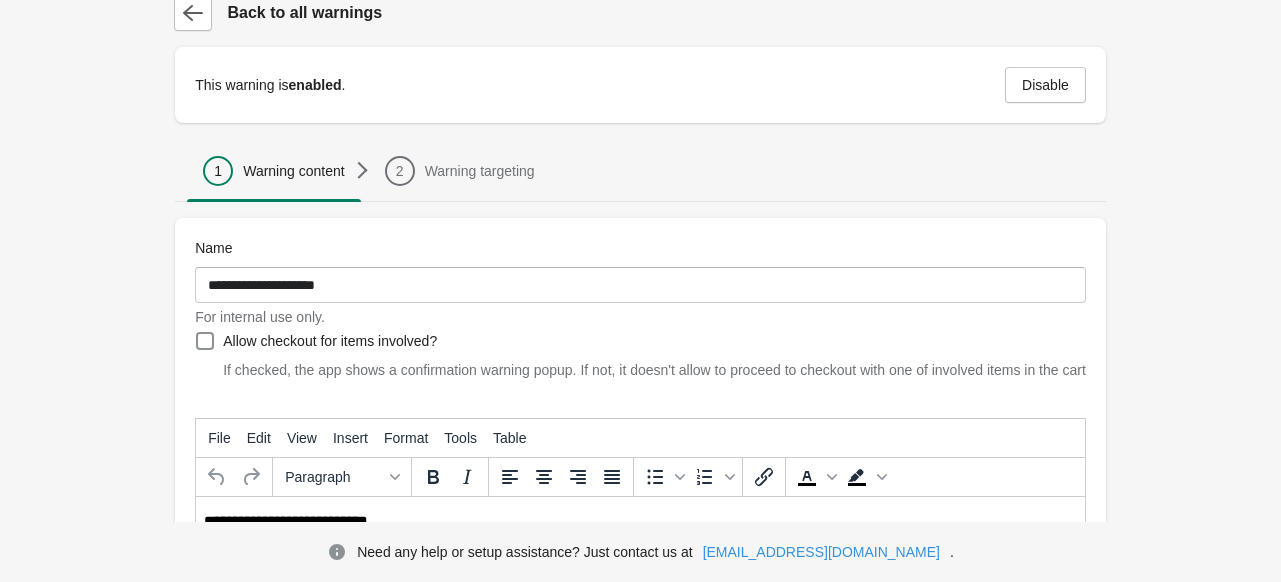 scroll, scrollTop: 56, scrollLeft: 0, axis: vertical 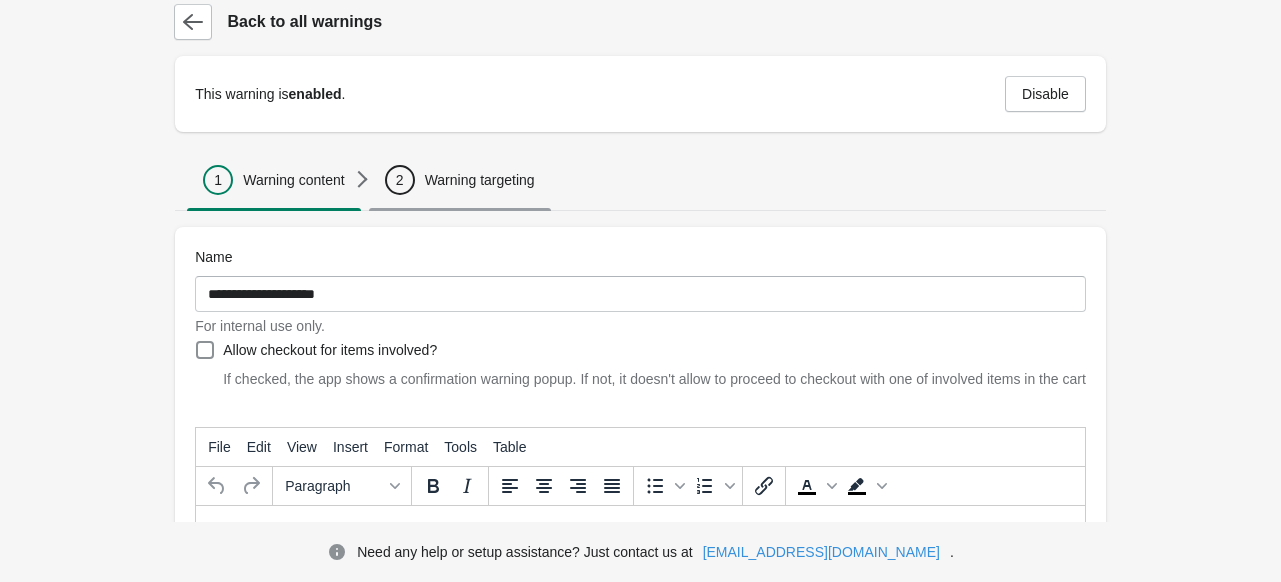 click on "2 Warning targeting" at bounding box center [460, 180] 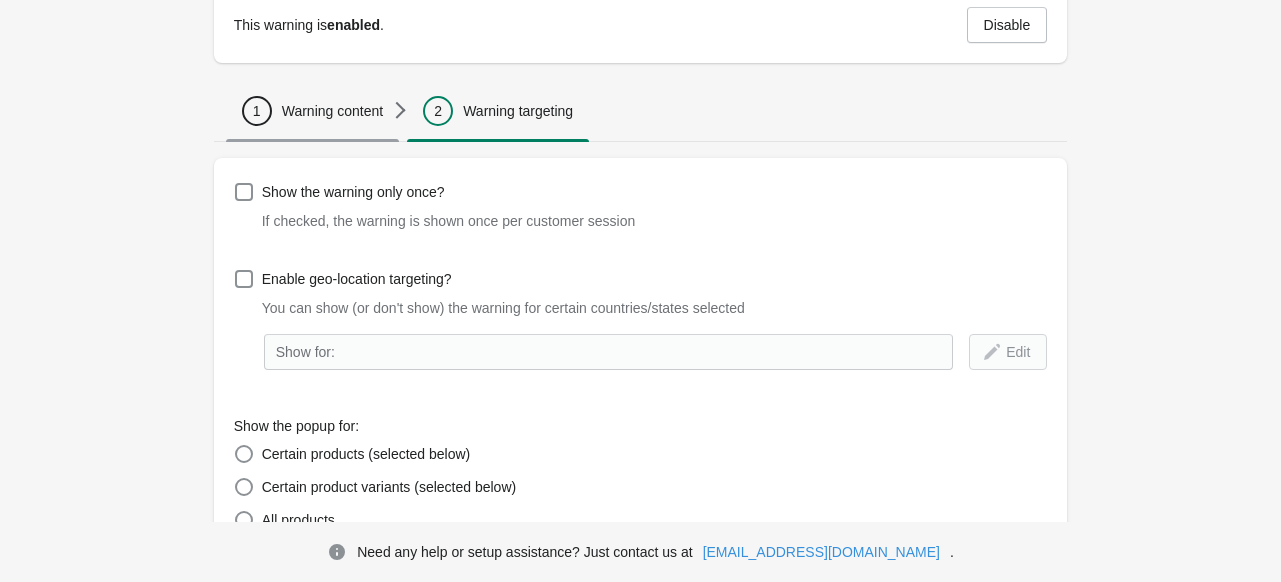 scroll, scrollTop: 0, scrollLeft: 0, axis: both 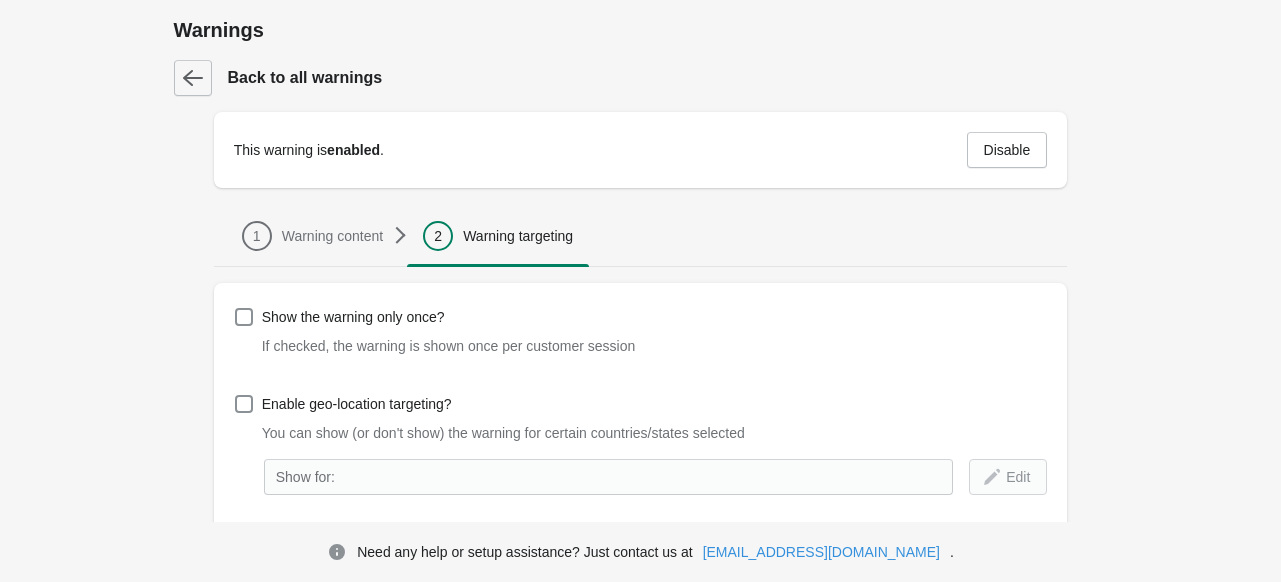 click at bounding box center [193, 78] 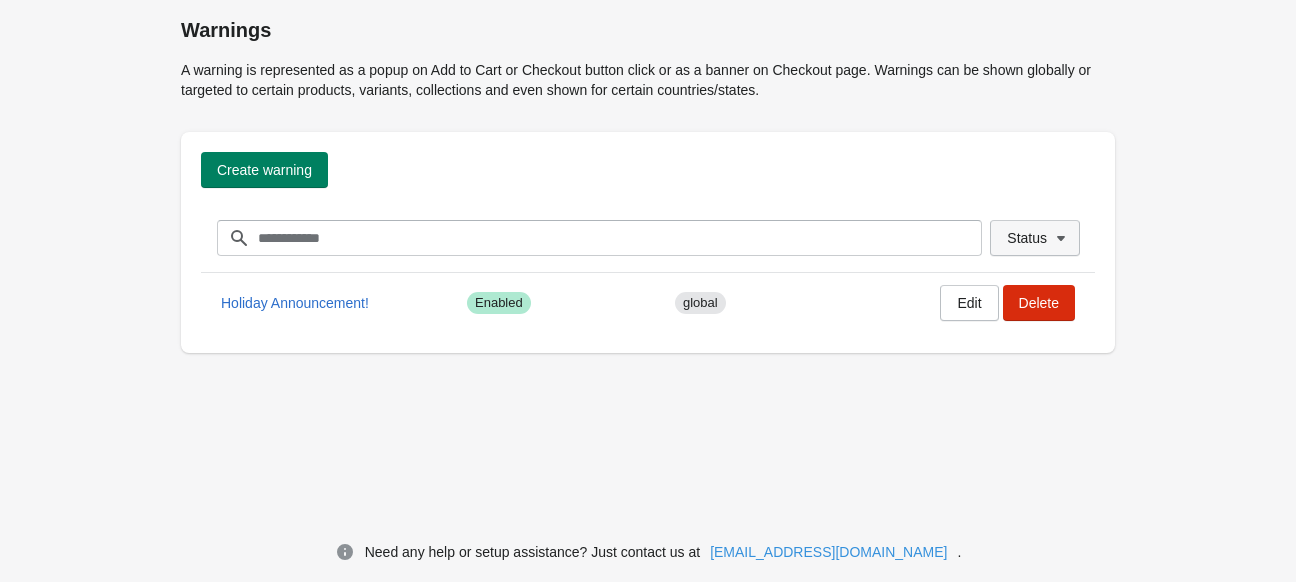 click on "Status" at bounding box center [1027, 238] 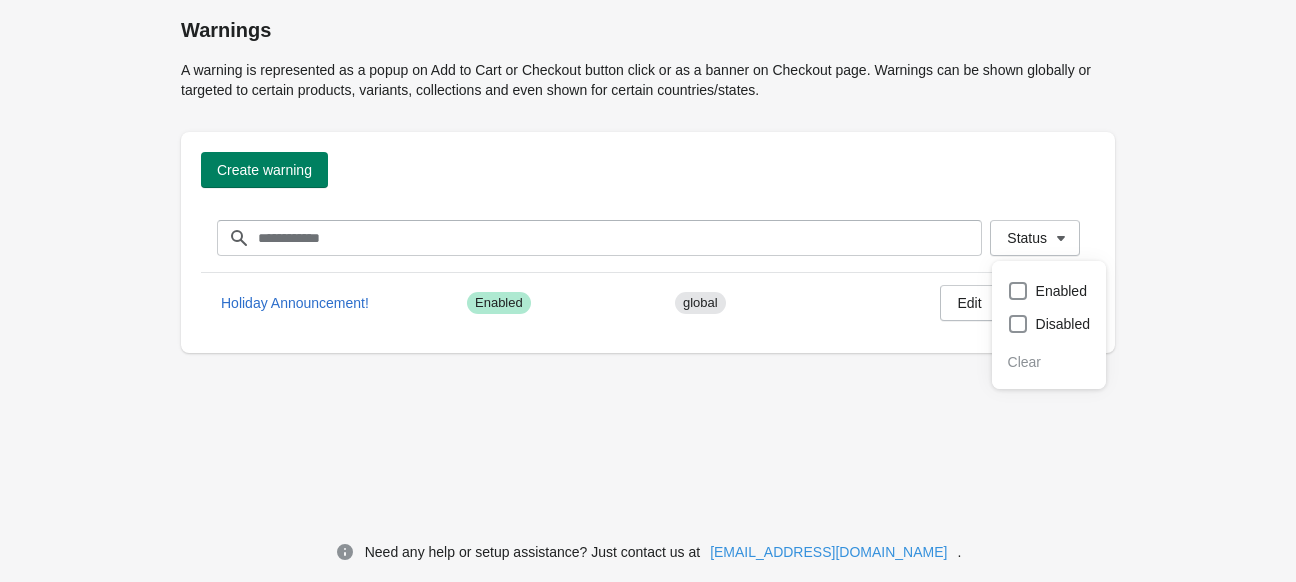 click on "Create warning" at bounding box center (648, 170) 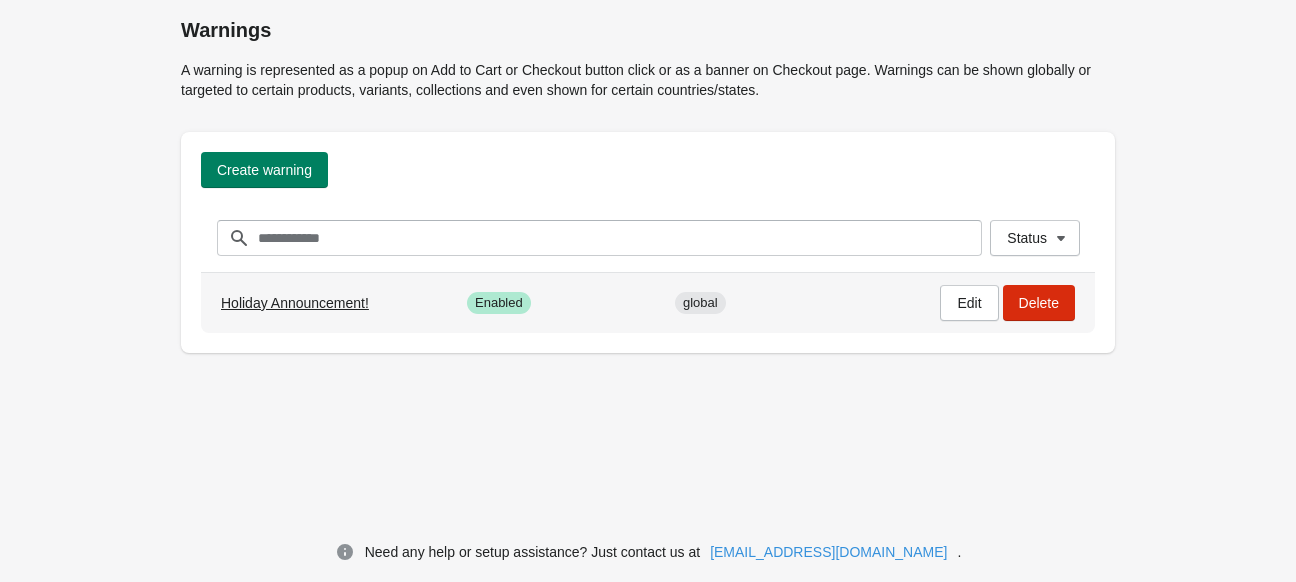 click on "Holiday Announcement!" at bounding box center (295, 303) 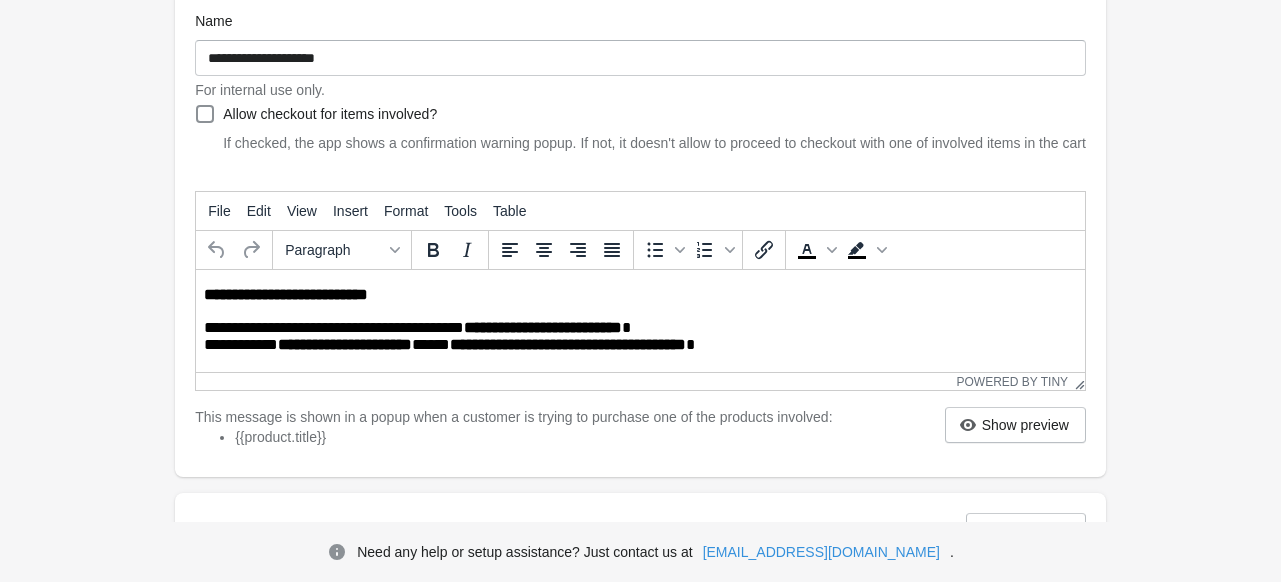 scroll, scrollTop: 300, scrollLeft: 0, axis: vertical 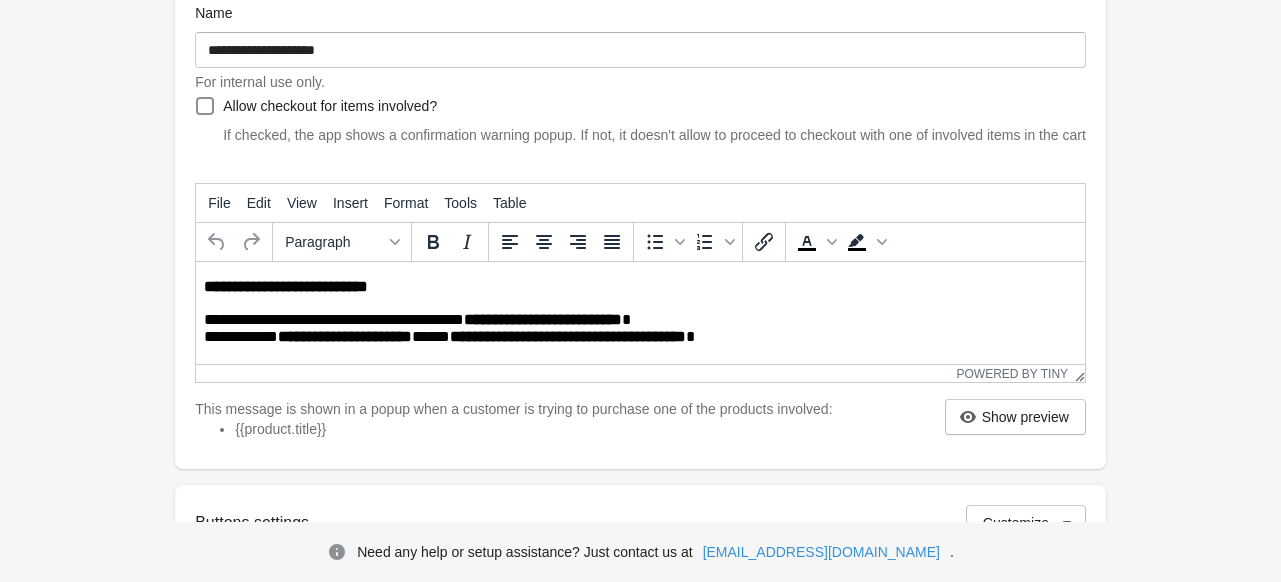 click on "This message is shown in a popup when a customer is trying to purchase one of the products involved:" at bounding box center (513, 409) 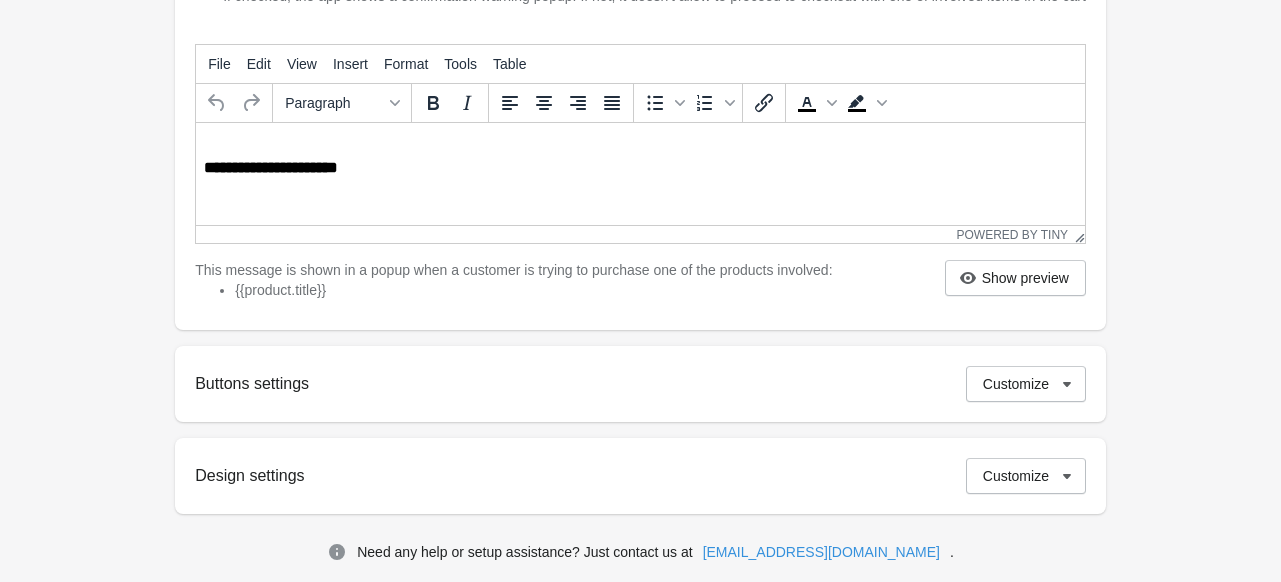 scroll, scrollTop: 0, scrollLeft: 0, axis: both 